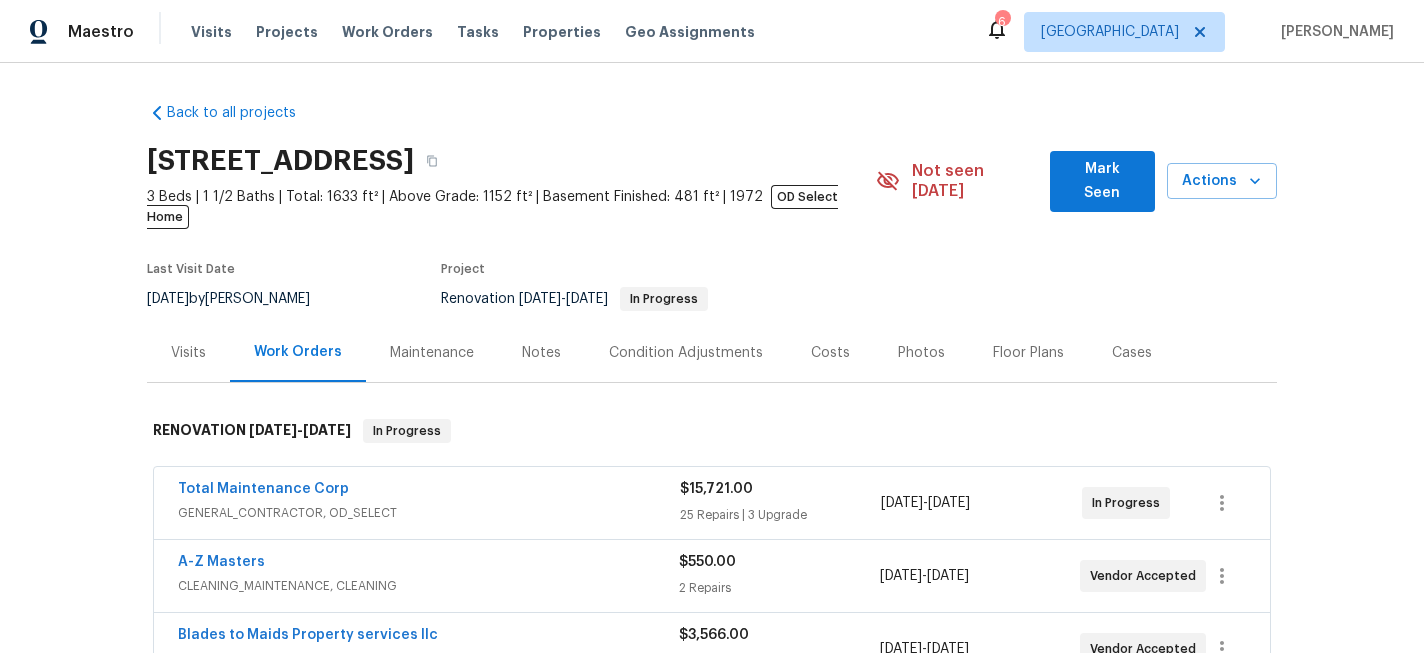 scroll, scrollTop: 0, scrollLeft: 0, axis: both 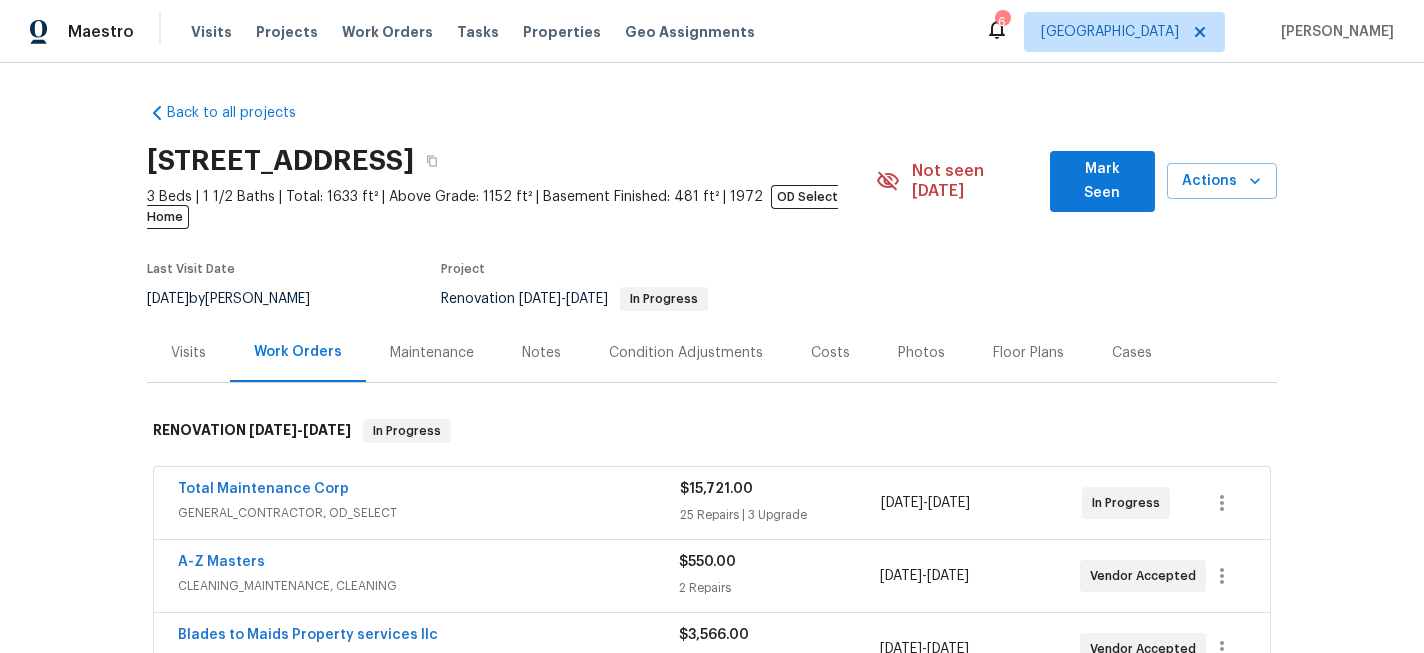 click on "Visits Projects Work Orders Tasks Properties Geo Assignments" at bounding box center [485, 32] 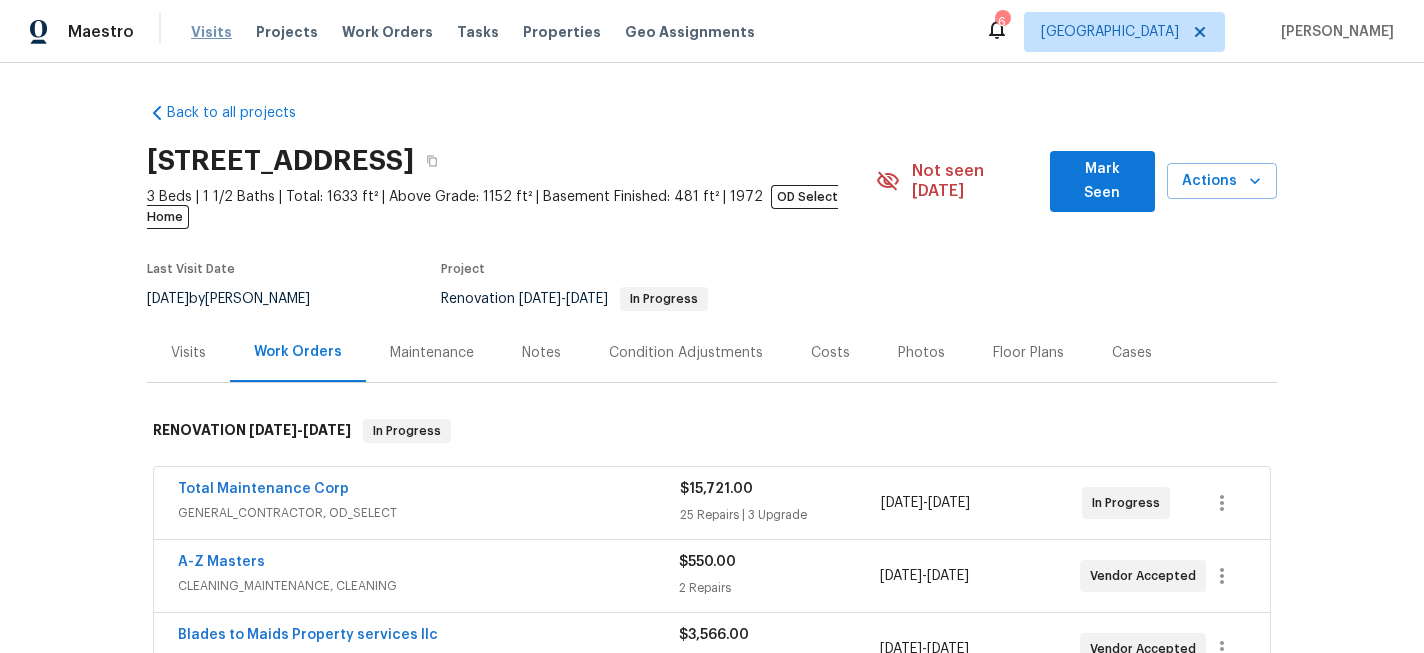 click on "Visits" at bounding box center (211, 32) 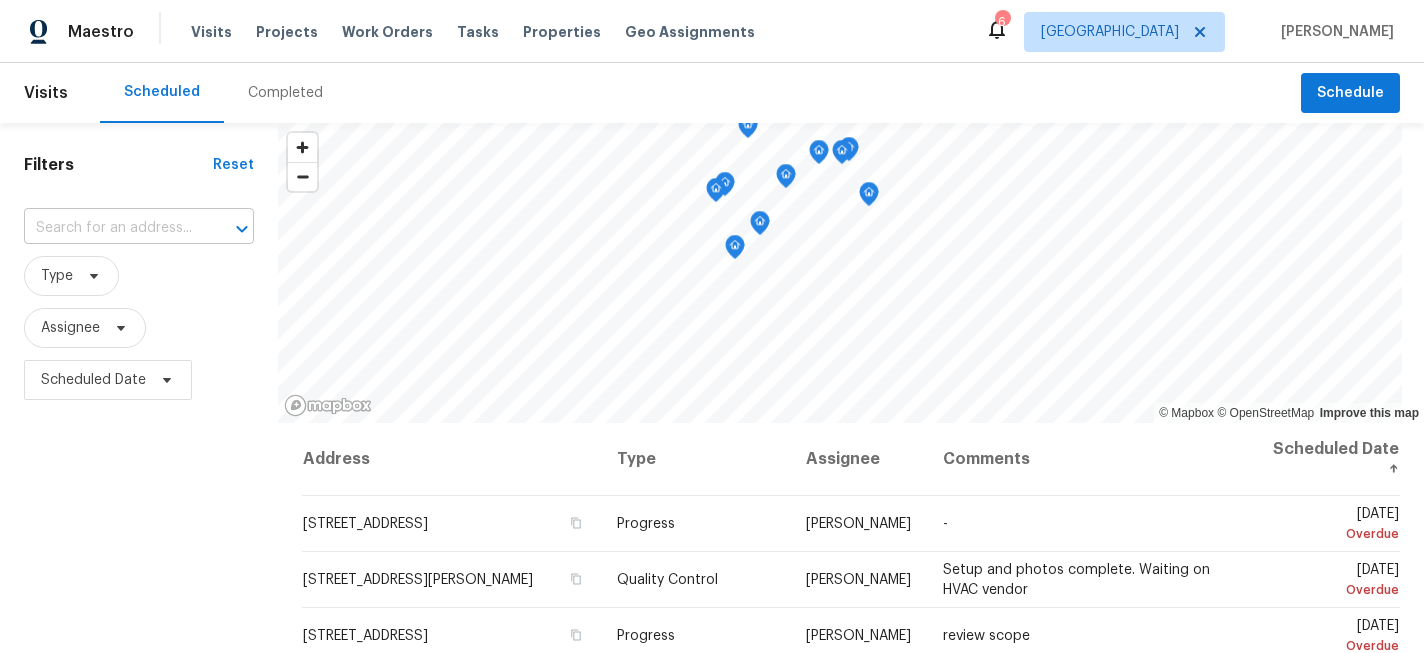 click at bounding box center [111, 228] 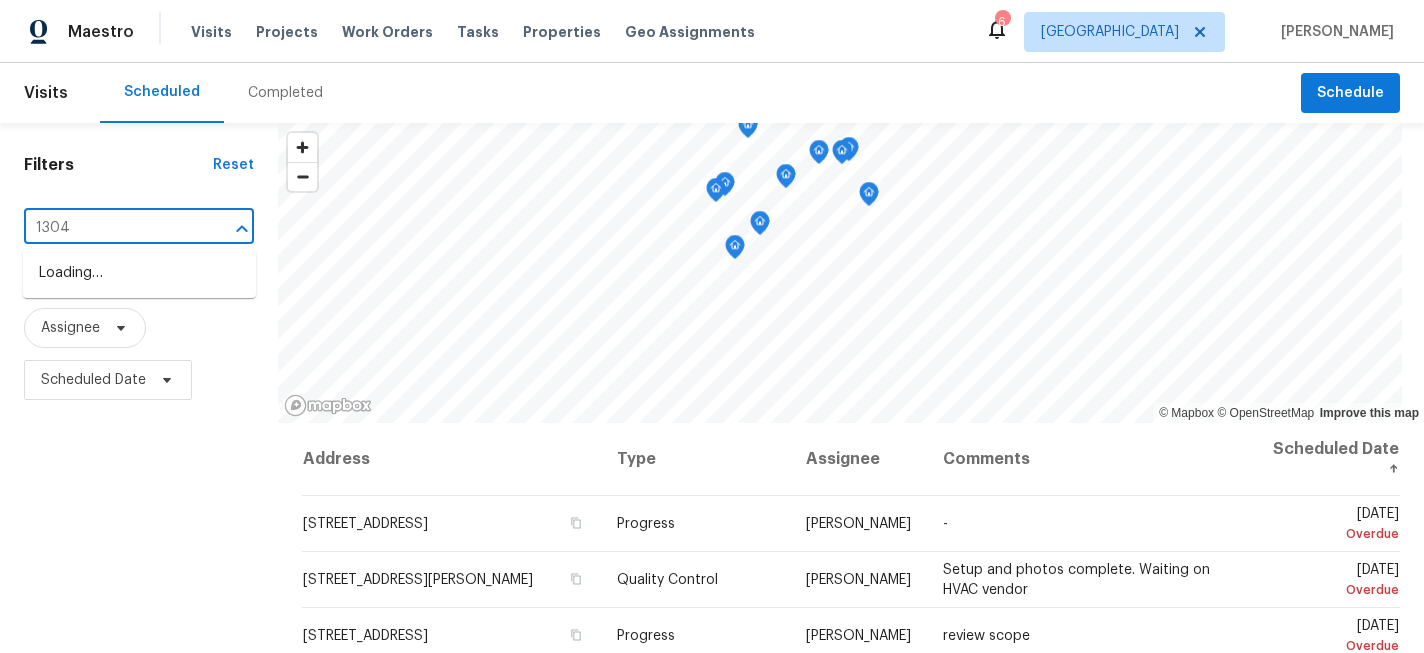 type on "13040" 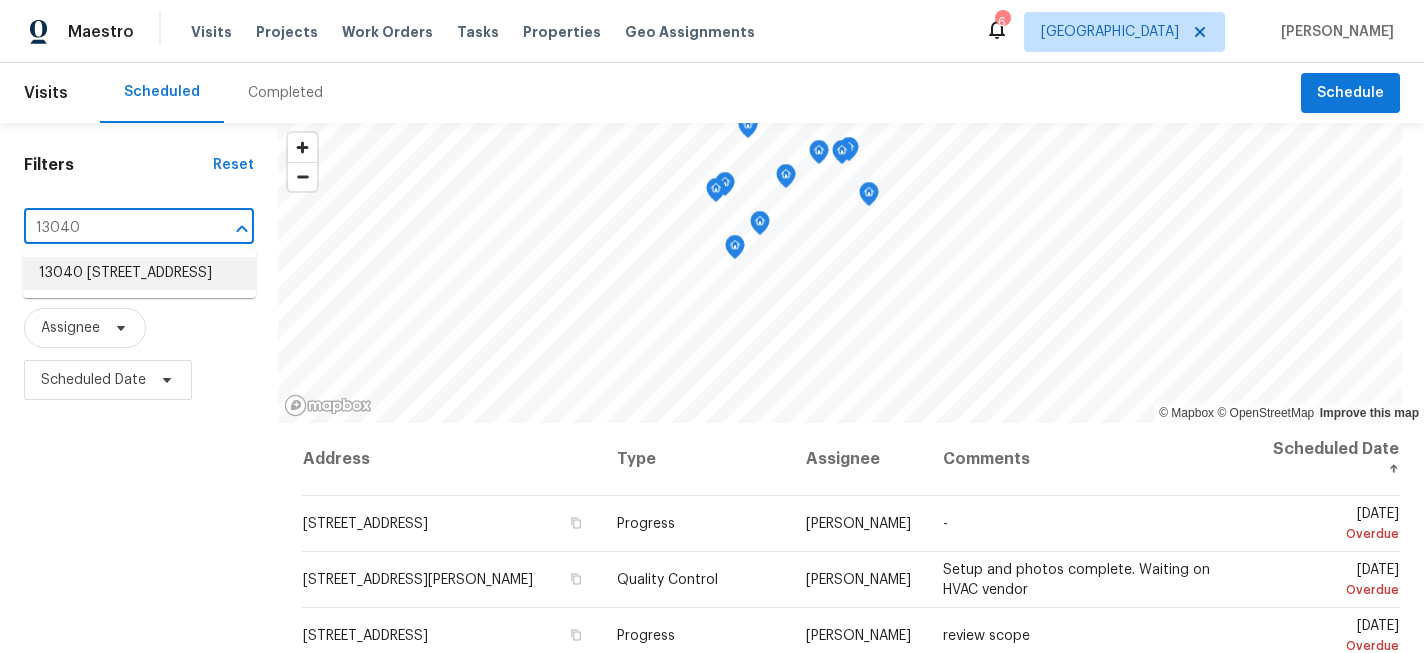 click on "13040 192 1/2 Ln NW, Elk River, MN 55330" at bounding box center (139, 273) 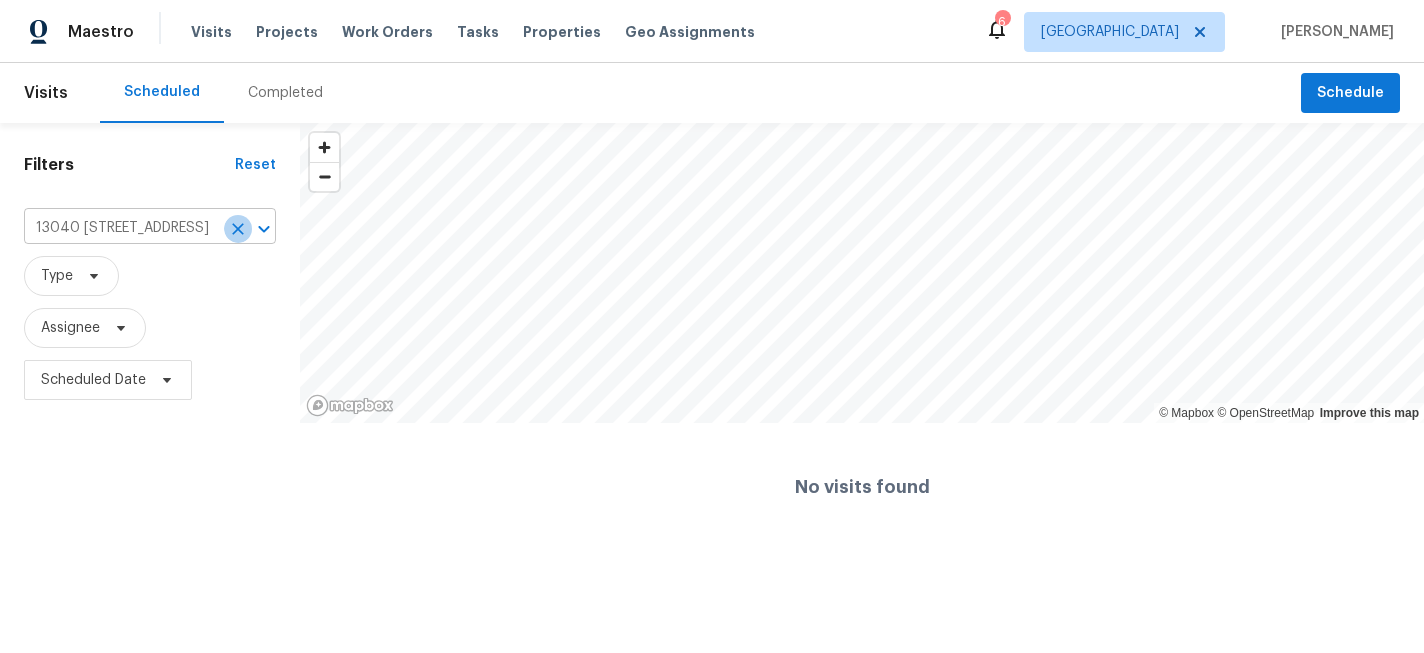 click at bounding box center (238, 229) 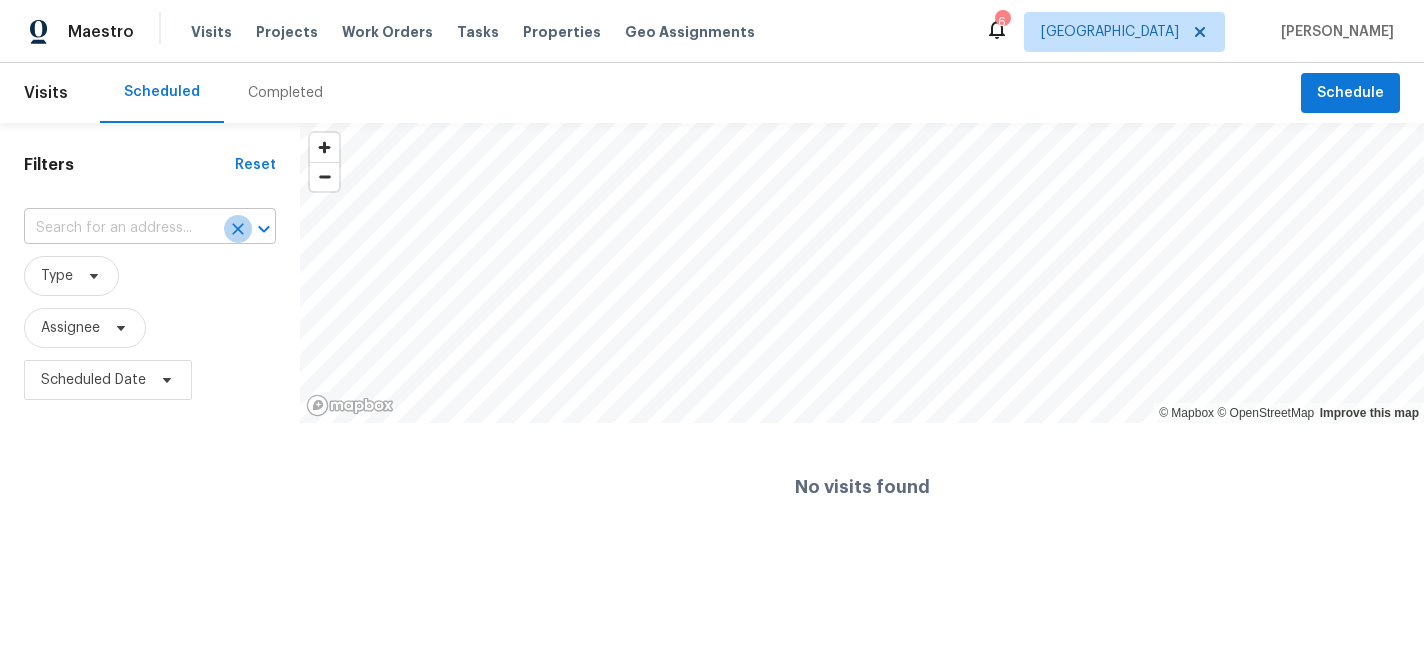 scroll, scrollTop: 0, scrollLeft: 0, axis: both 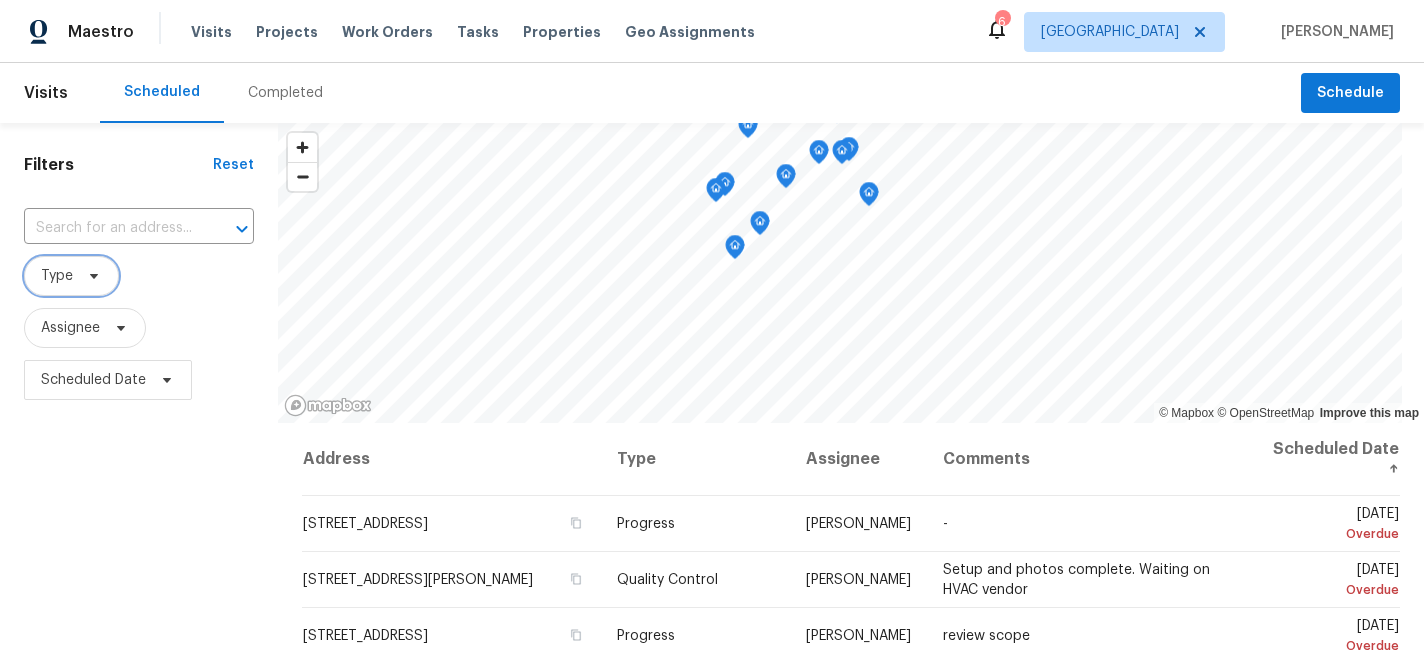 click on "Type" at bounding box center [71, 276] 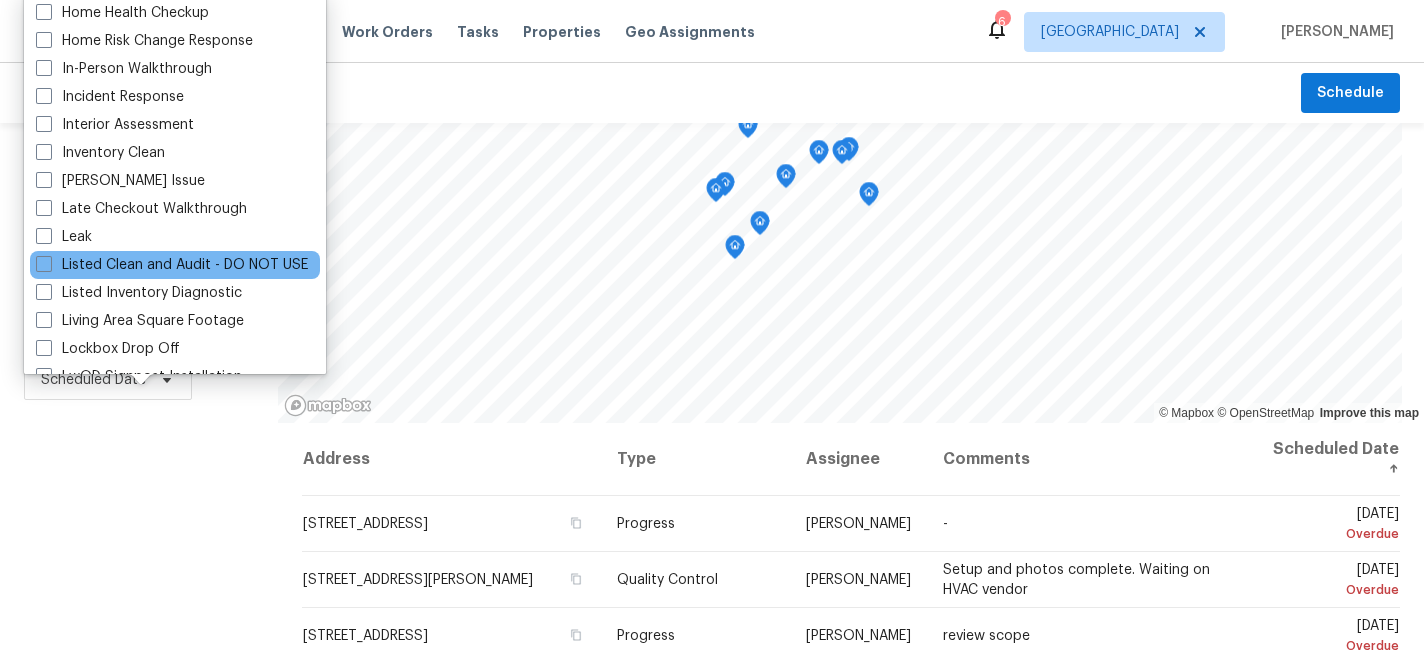 scroll, scrollTop: 716, scrollLeft: 0, axis: vertical 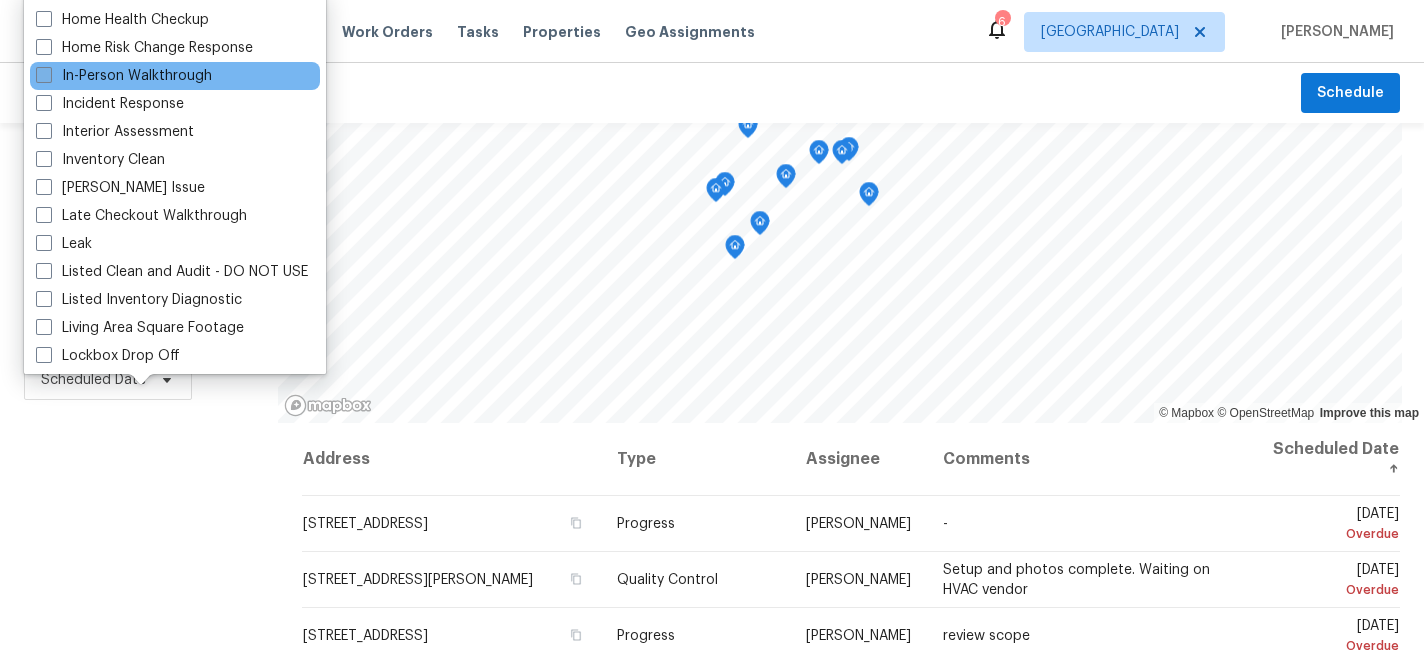 click at bounding box center (44, 75) 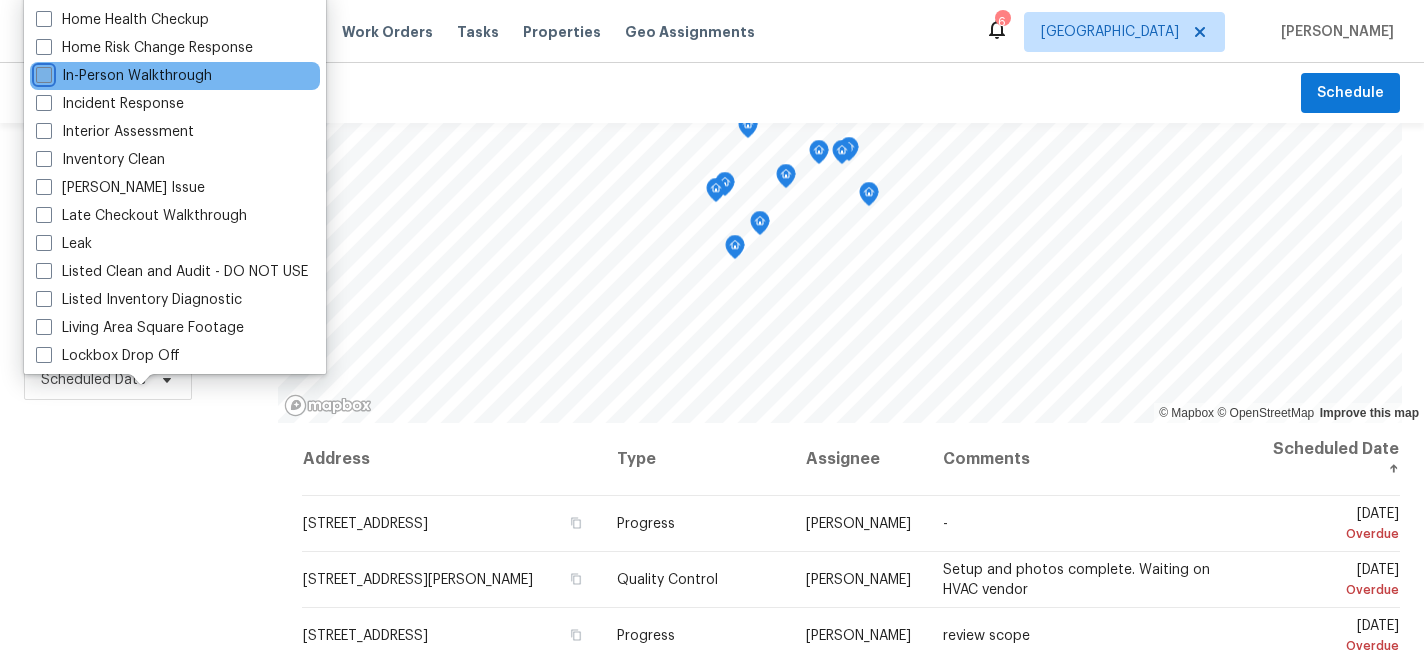 click on "In-Person Walkthrough" at bounding box center (42, 72) 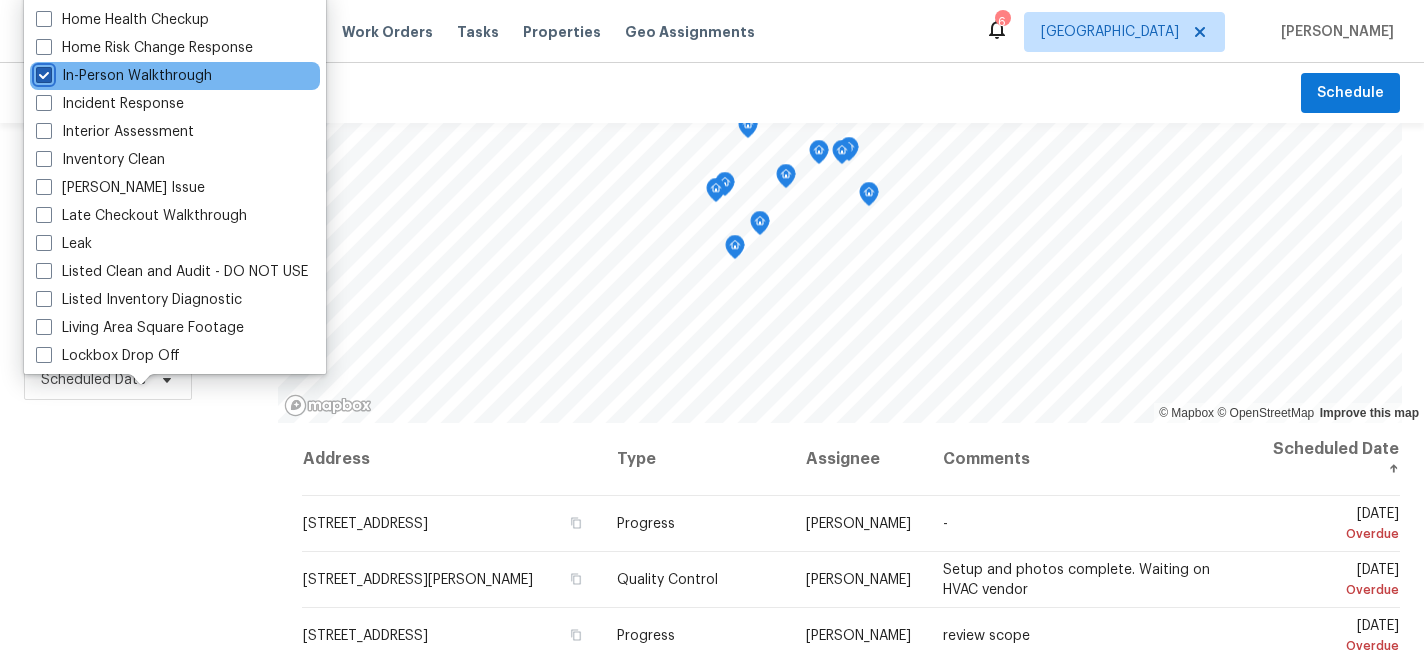 checkbox on "true" 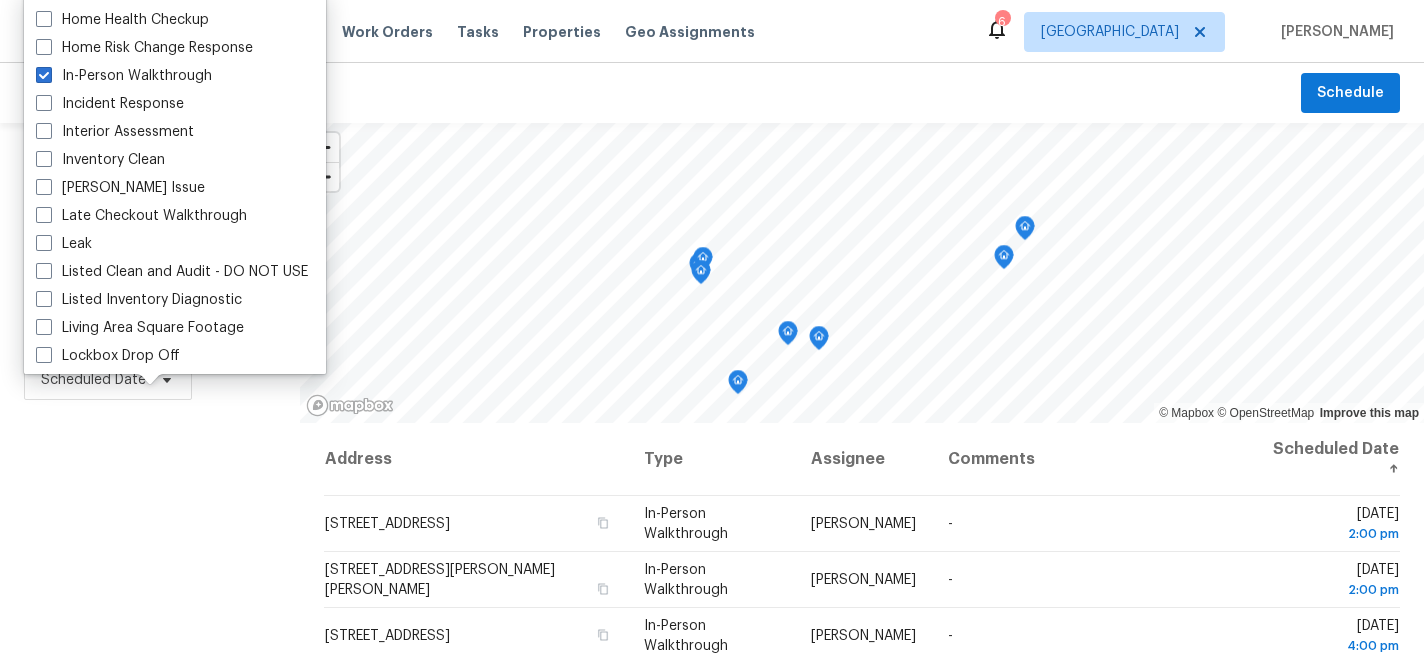 click on "Filters Reset ​ In-Person Walkthrough Assignee Scheduled Date" at bounding box center [150, 534] 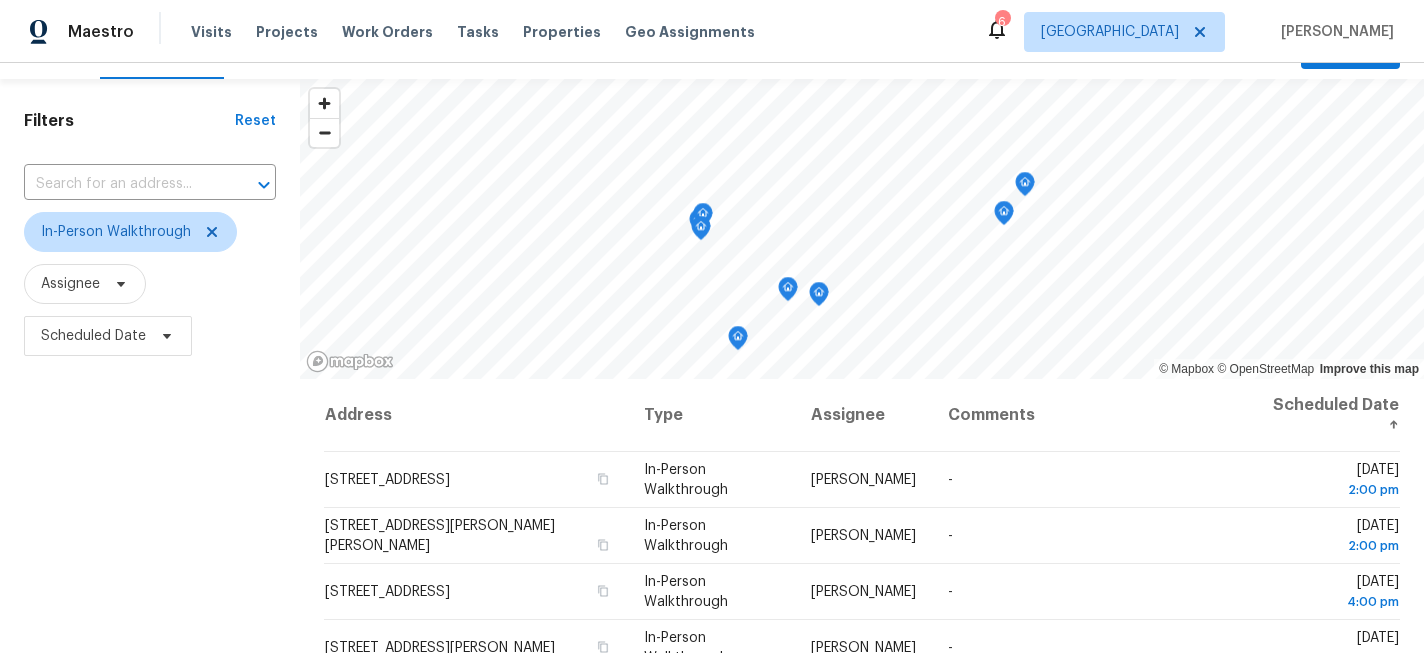 scroll, scrollTop: 0, scrollLeft: 0, axis: both 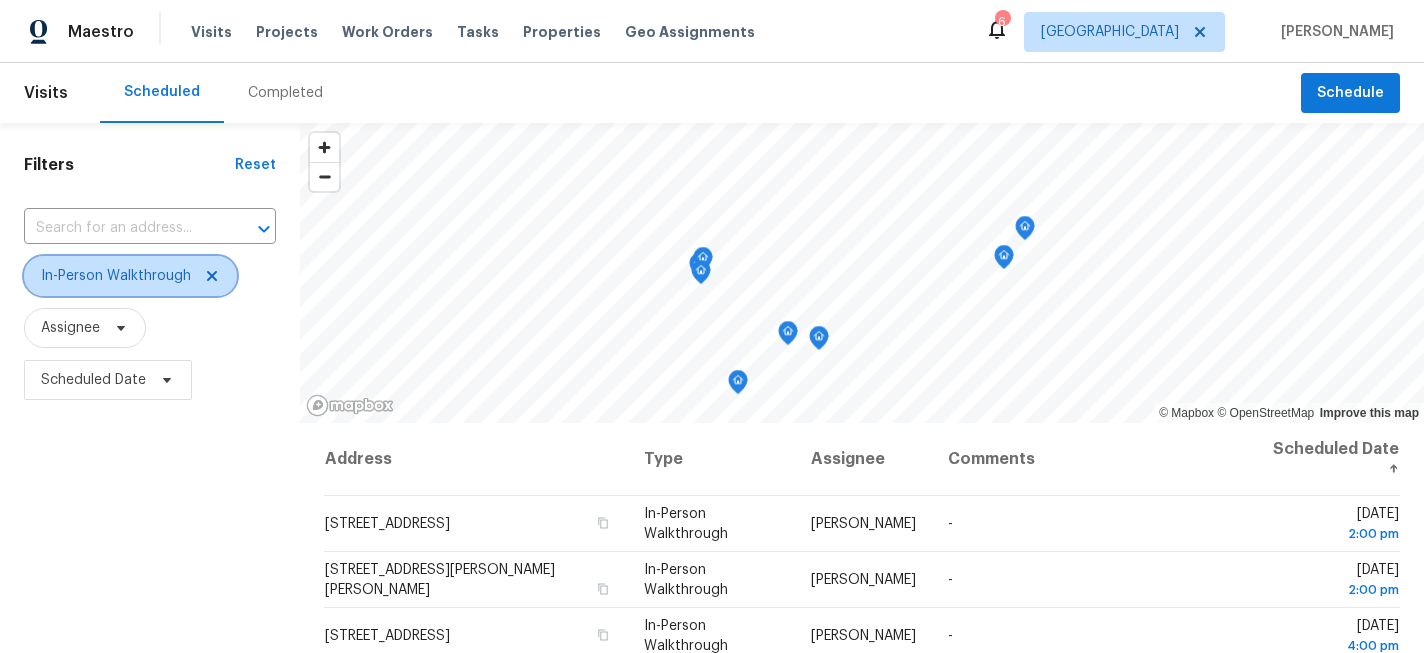 click 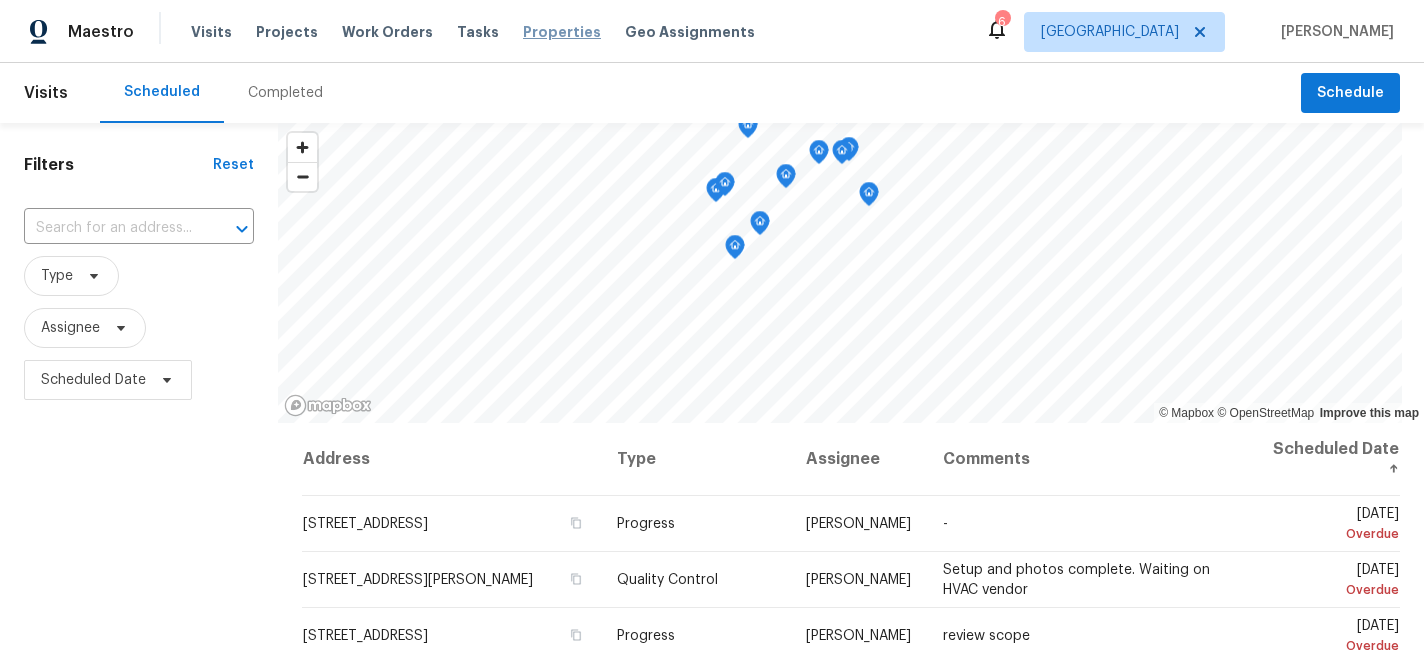 click on "Properties" at bounding box center (562, 32) 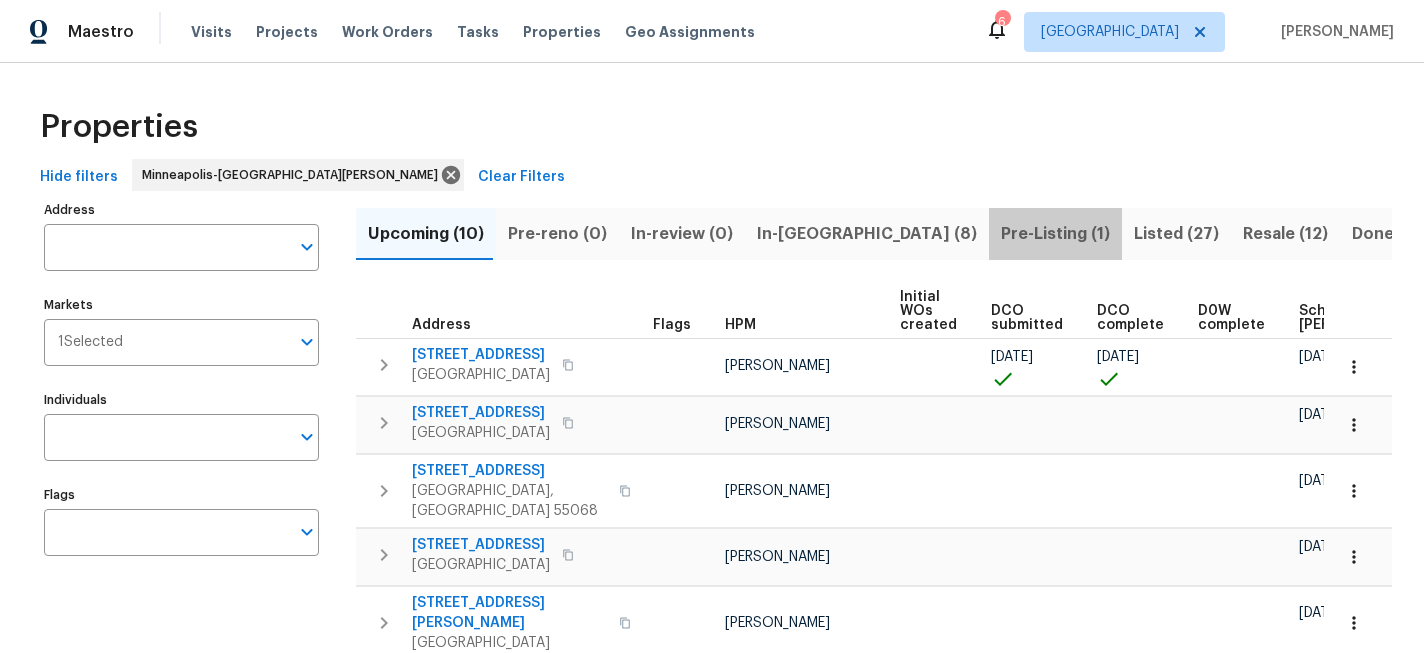 click on "Pre-Listing (1)" at bounding box center [1055, 234] 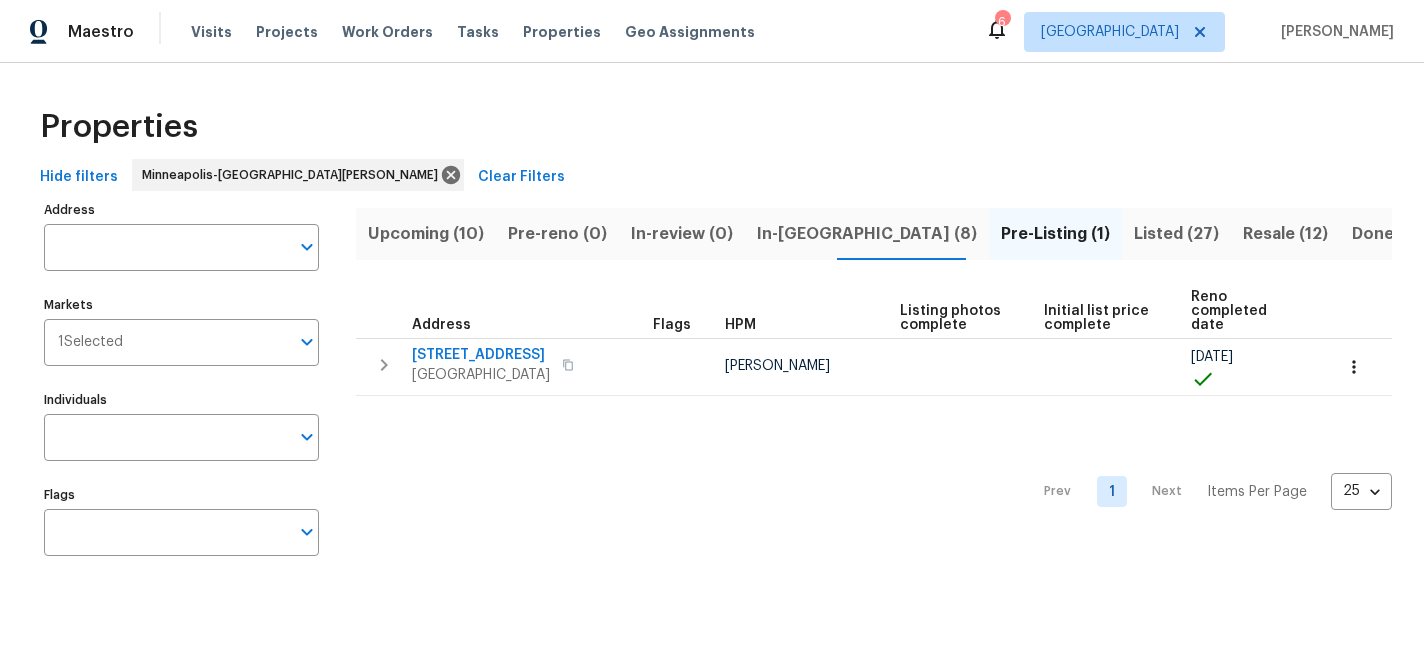click on "In-reno (8)" at bounding box center [867, 234] 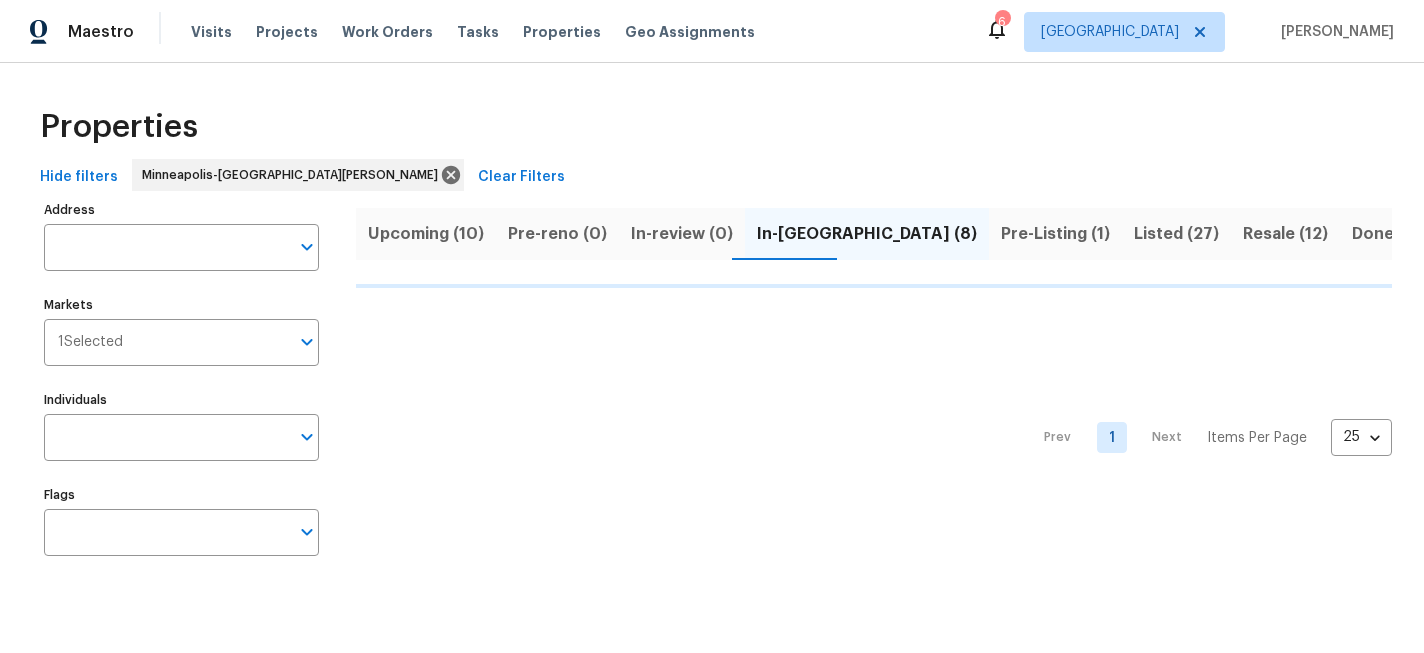 click on "Upcoming (10)" at bounding box center [426, 234] 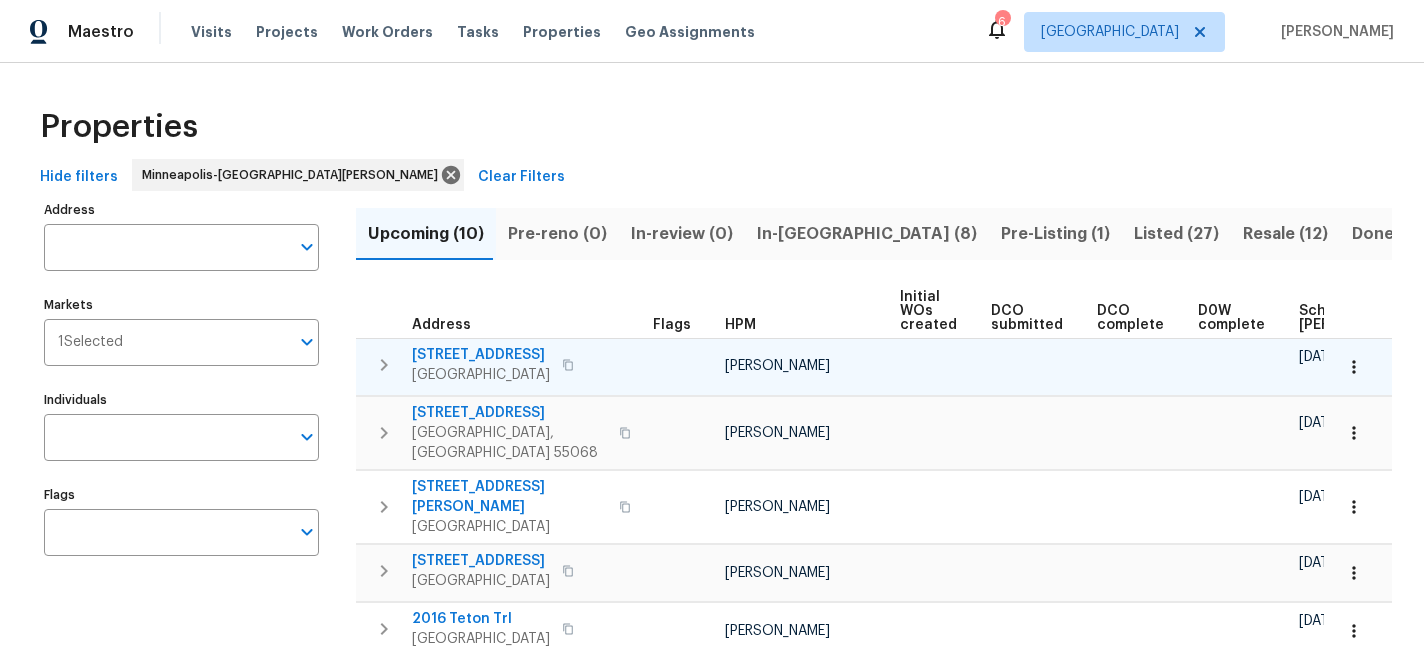 scroll, scrollTop: 0, scrollLeft: 236, axis: horizontal 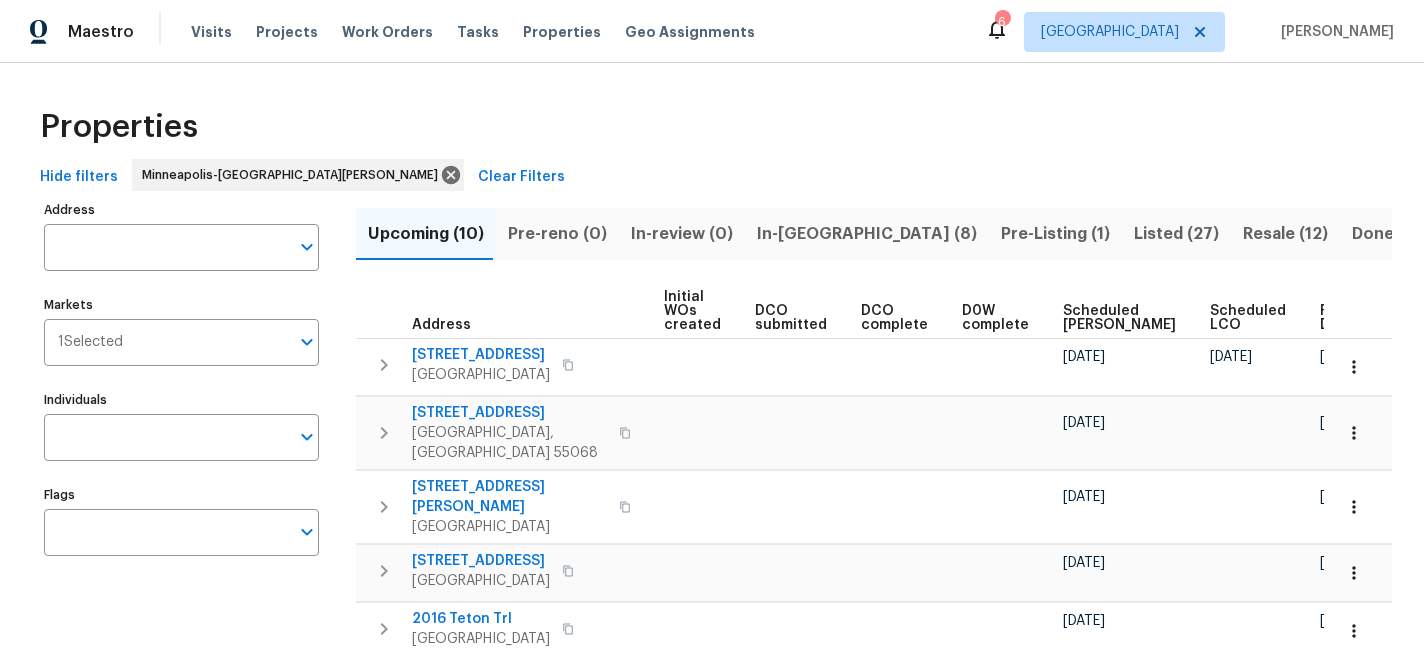 click on "Ready Date" at bounding box center (1342, 318) 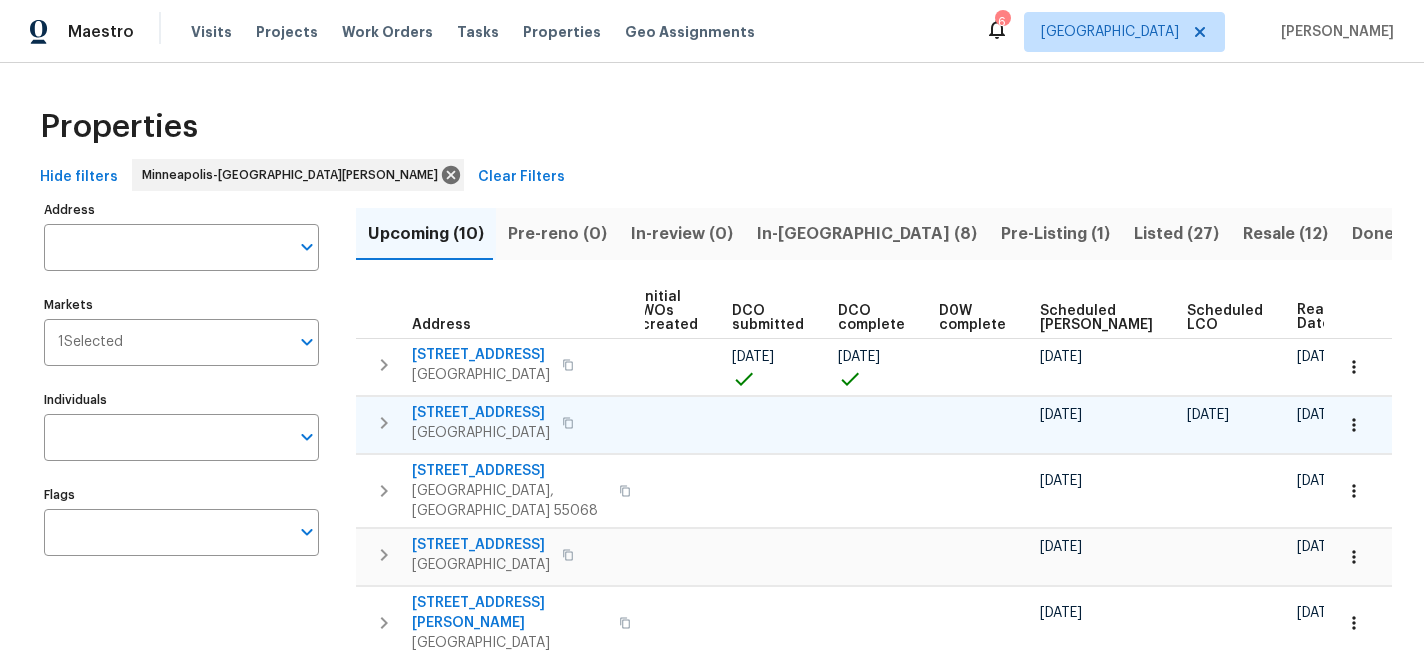 scroll, scrollTop: 0, scrollLeft: 0, axis: both 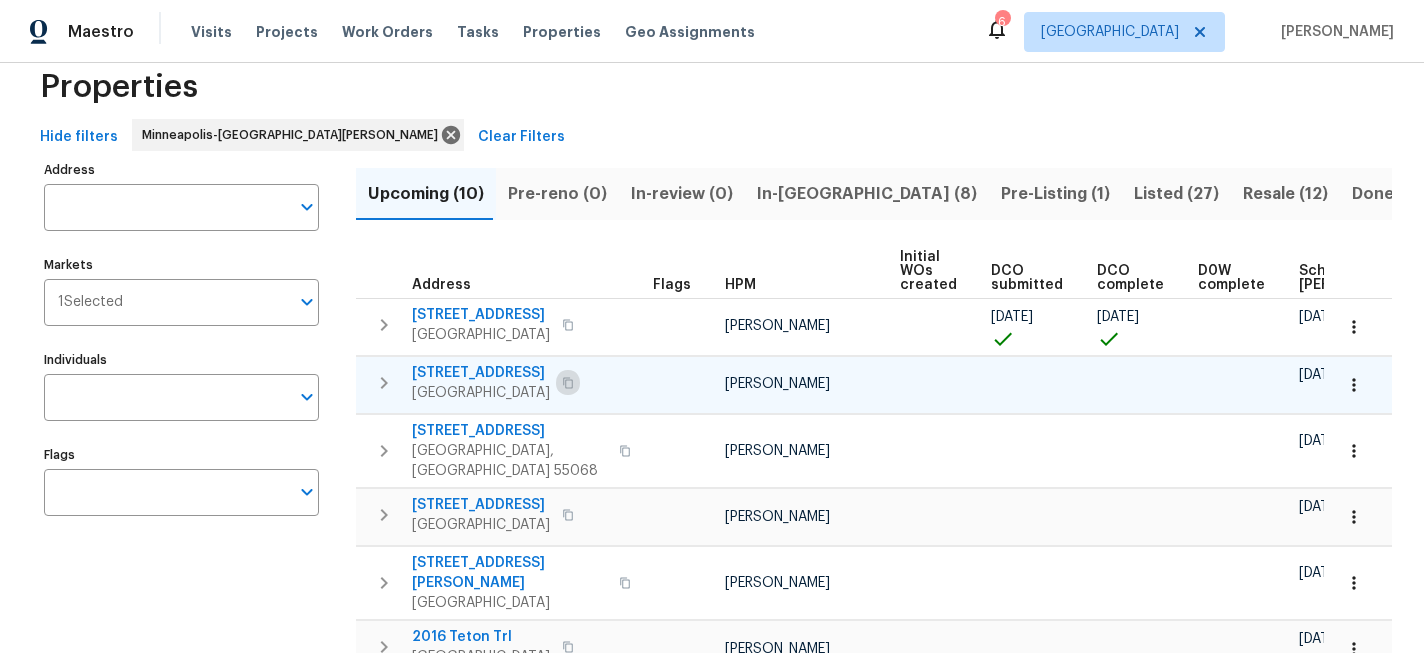 click 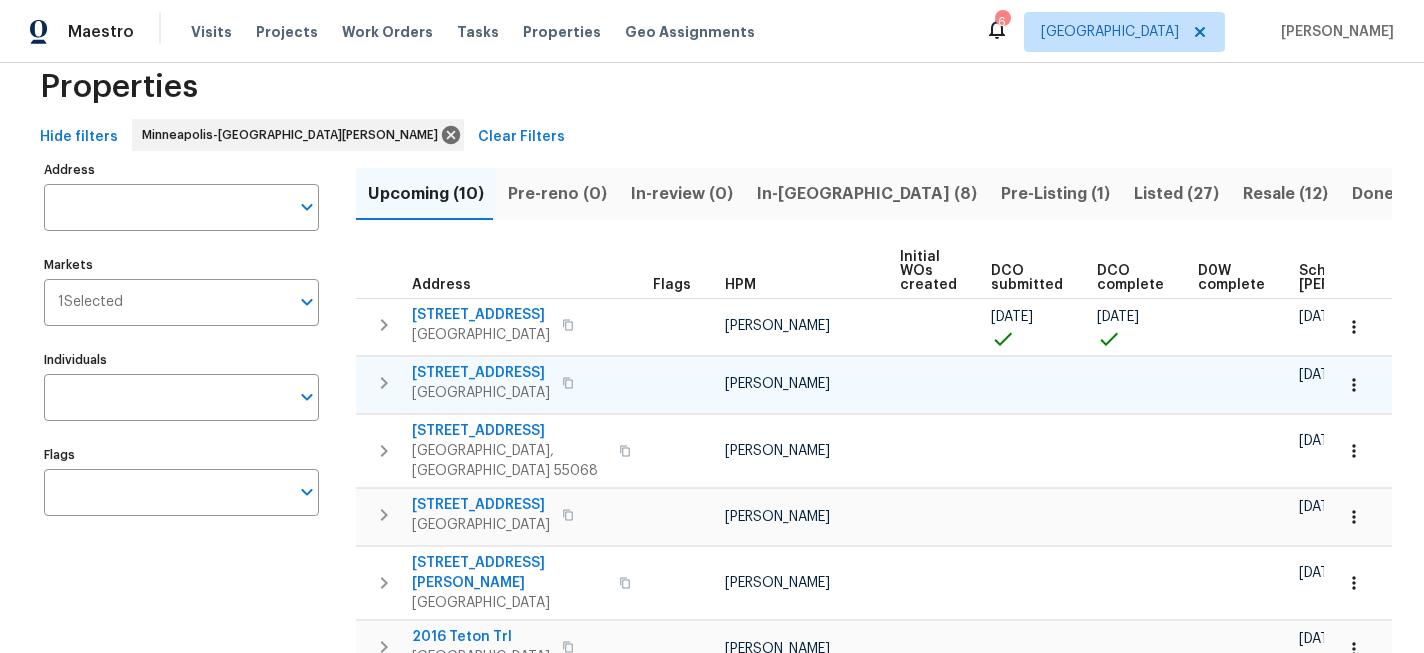 click on "8803 Hillswick Trl" at bounding box center (481, 373) 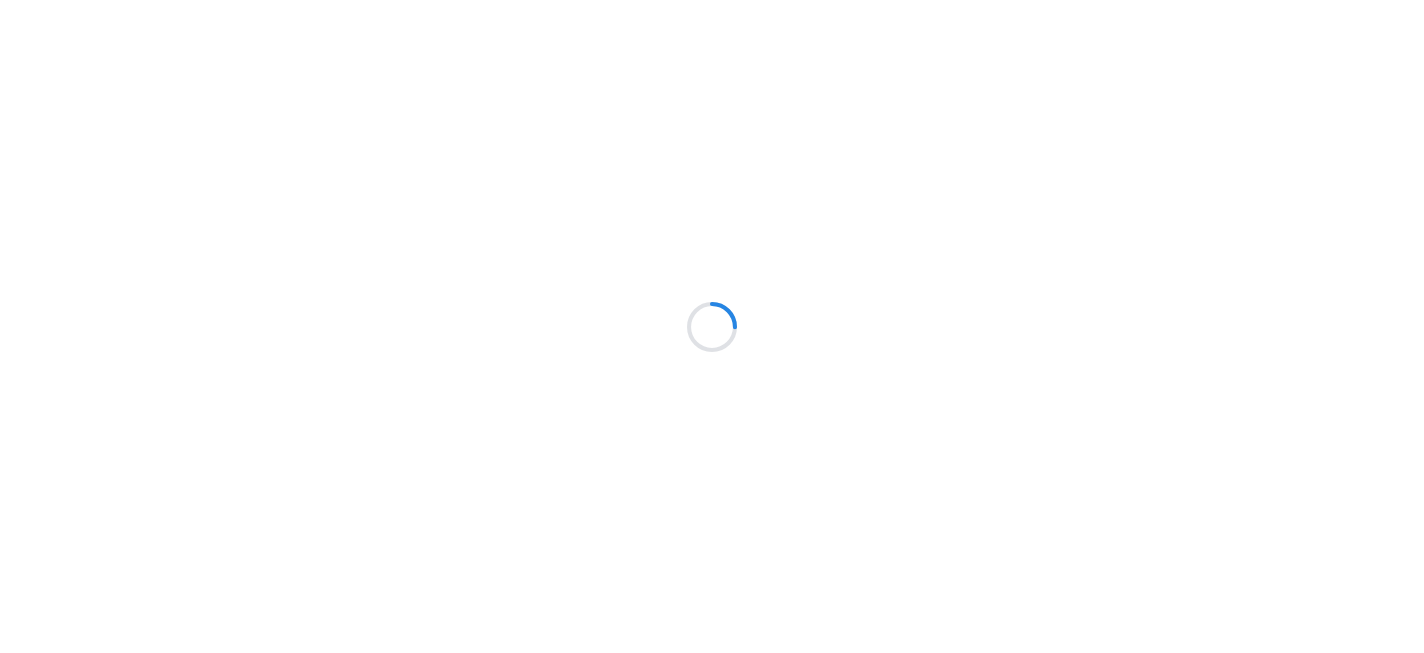 scroll, scrollTop: 0, scrollLeft: 0, axis: both 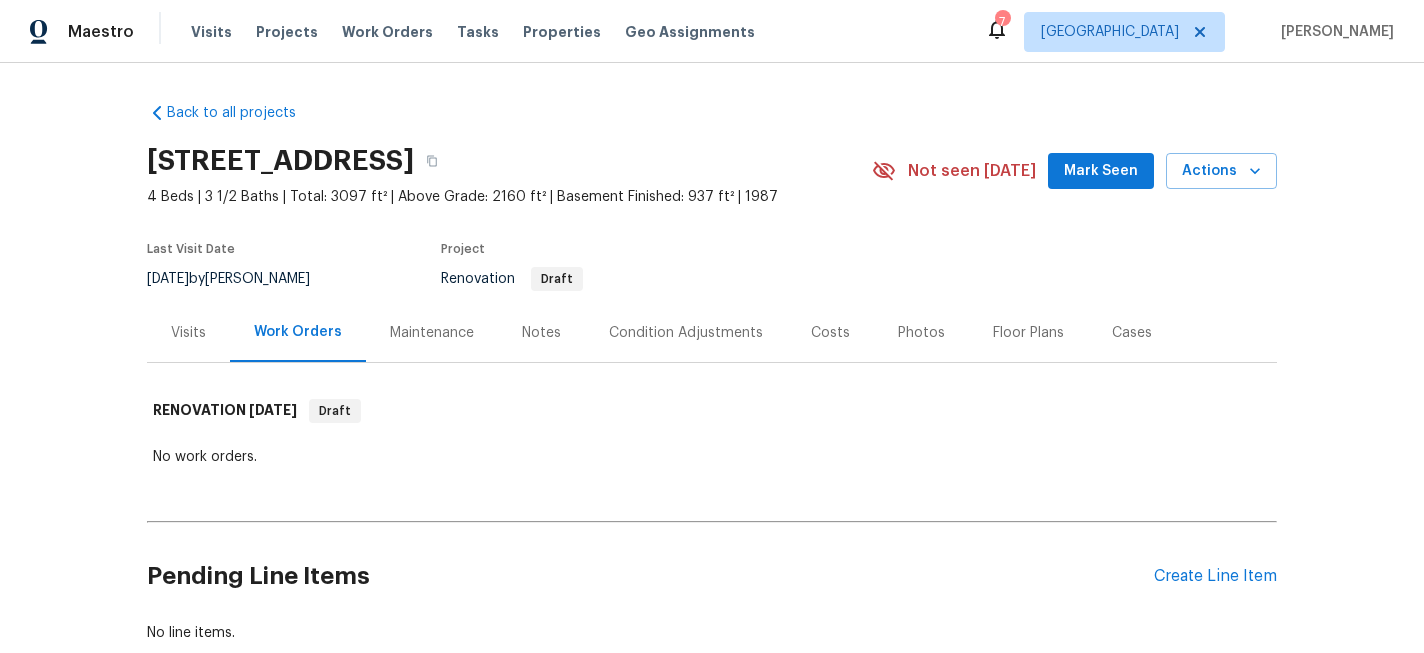 click on "Notes" at bounding box center [541, 333] 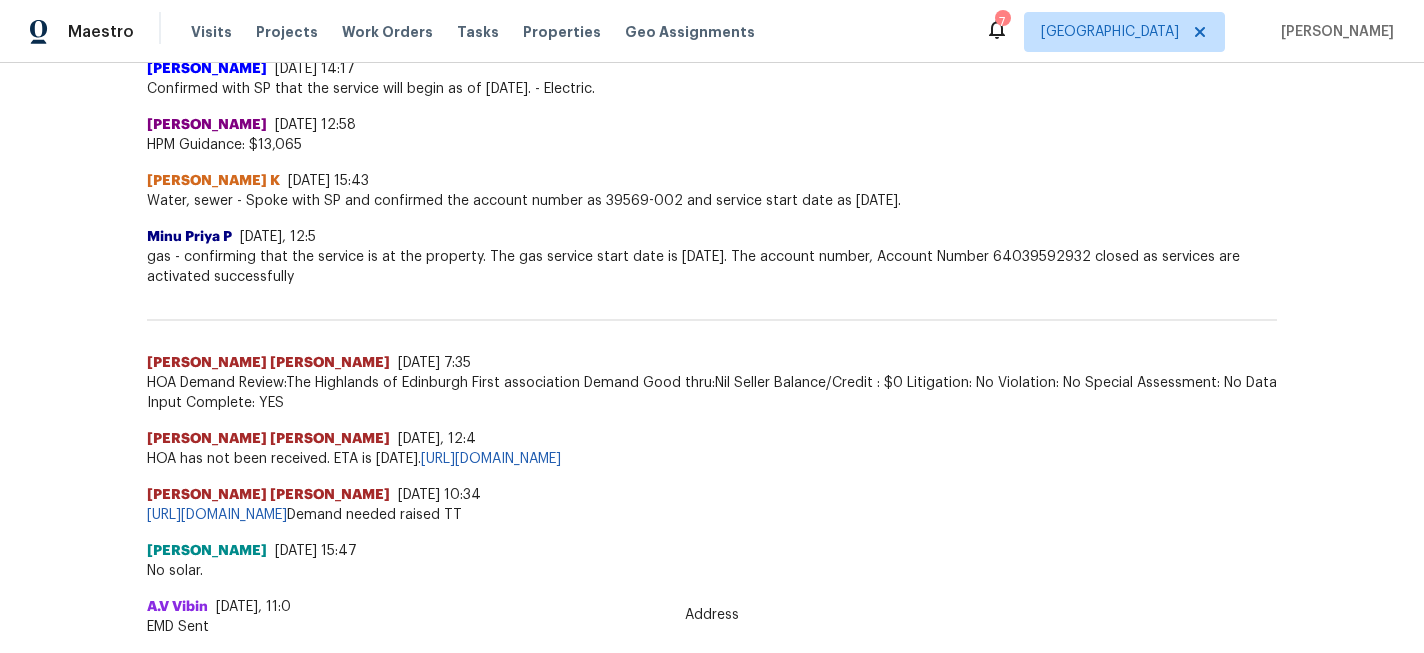 scroll, scrollTop: 910, scrollLeft: 0, axis: vertical 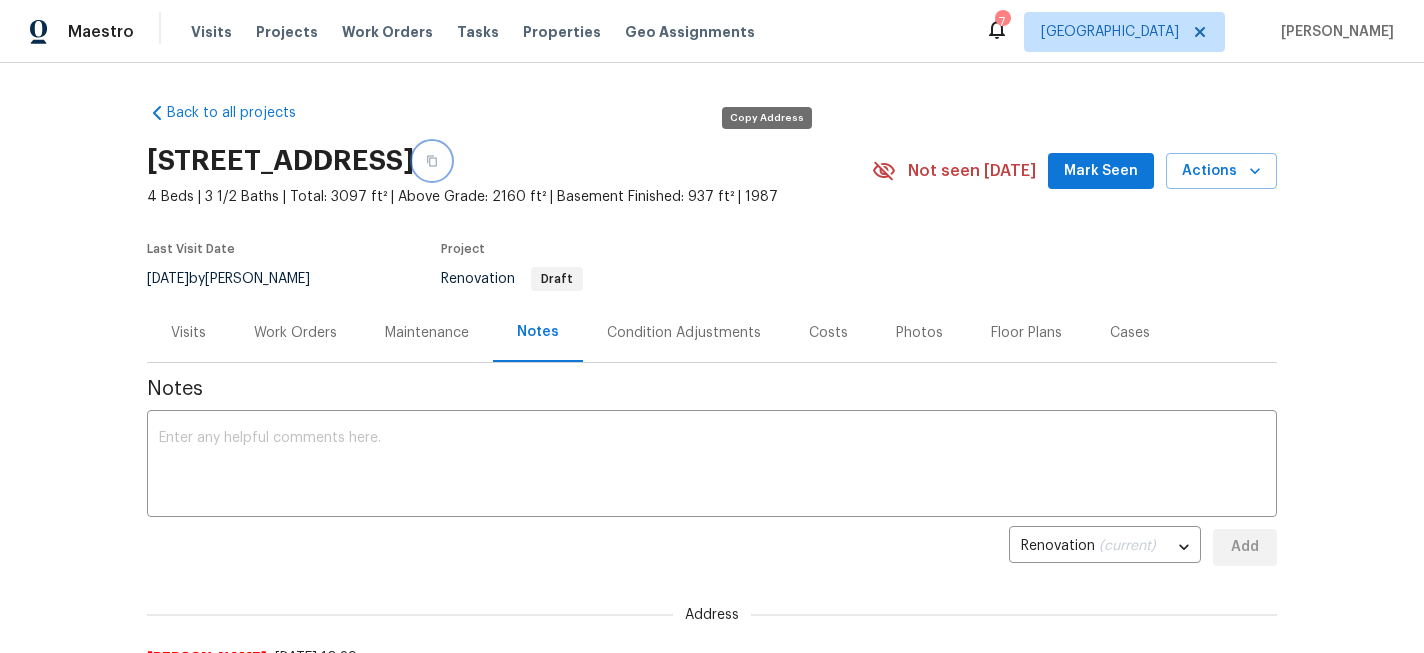 click 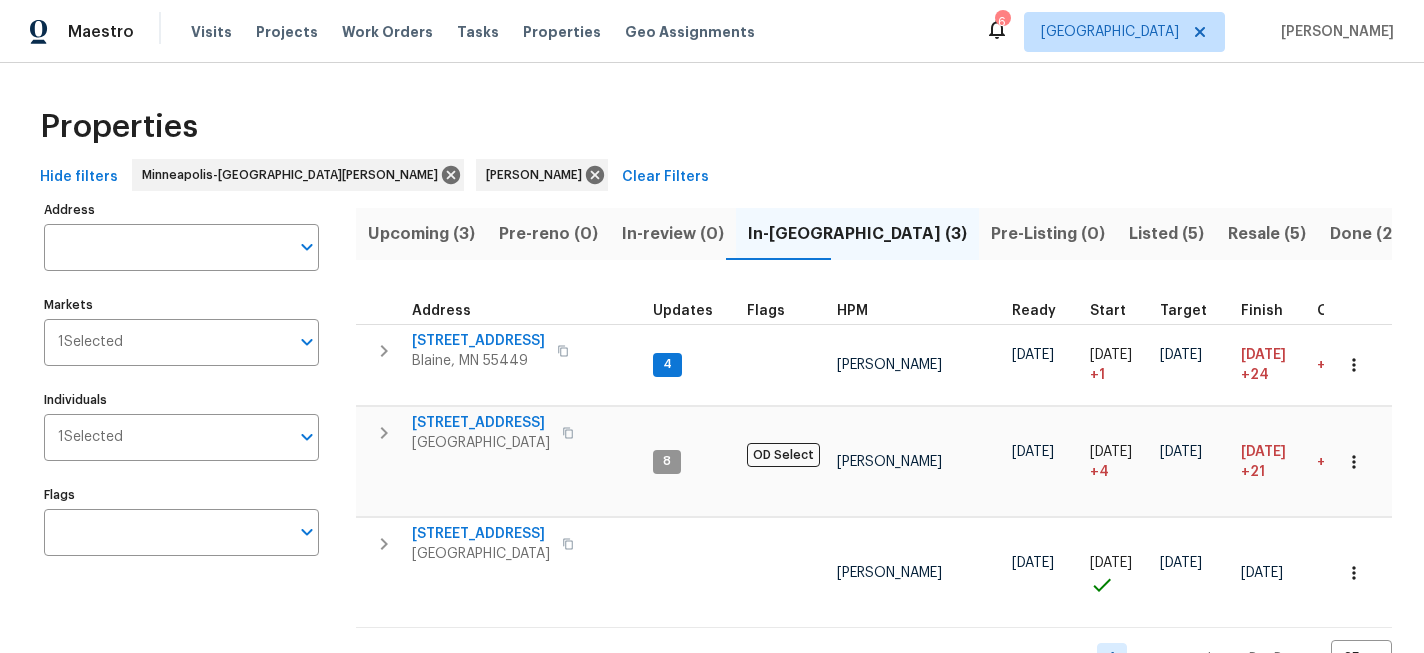 scroll, scrollTop: 0, scrollLeft: 0, axis: both 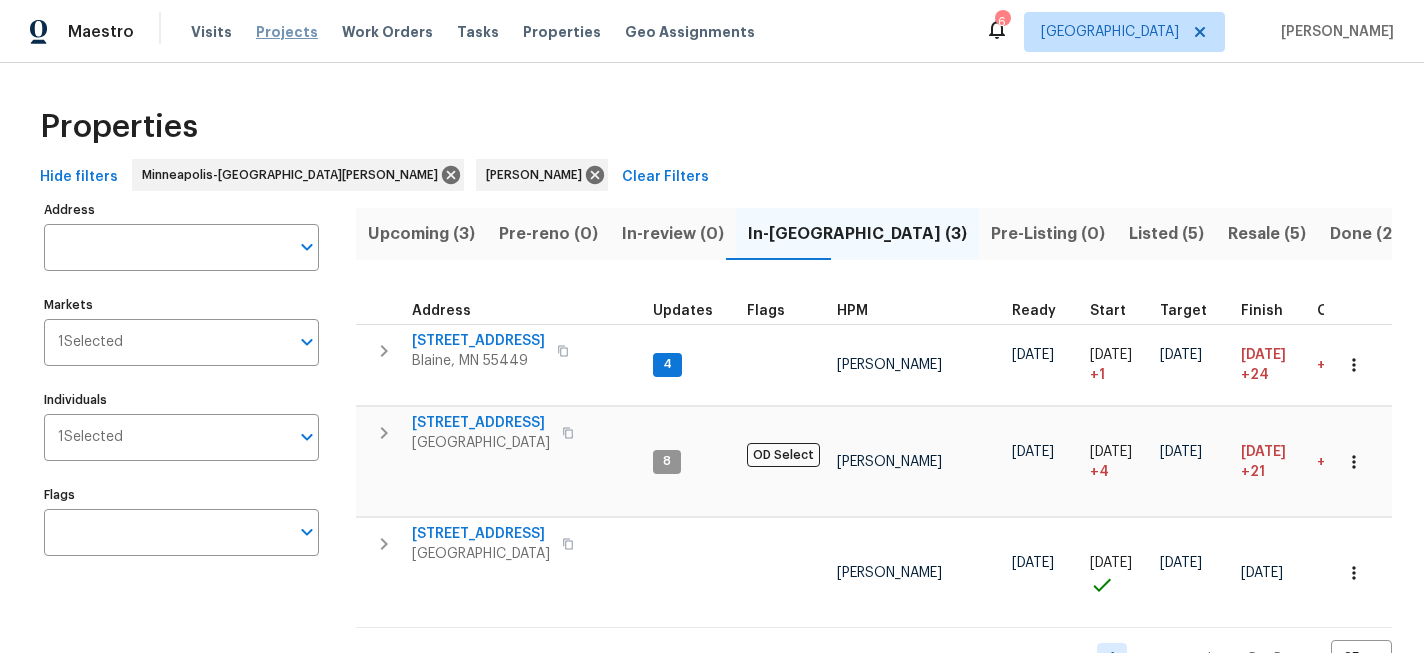 click on "Projects" at bounding box center (287, 32) 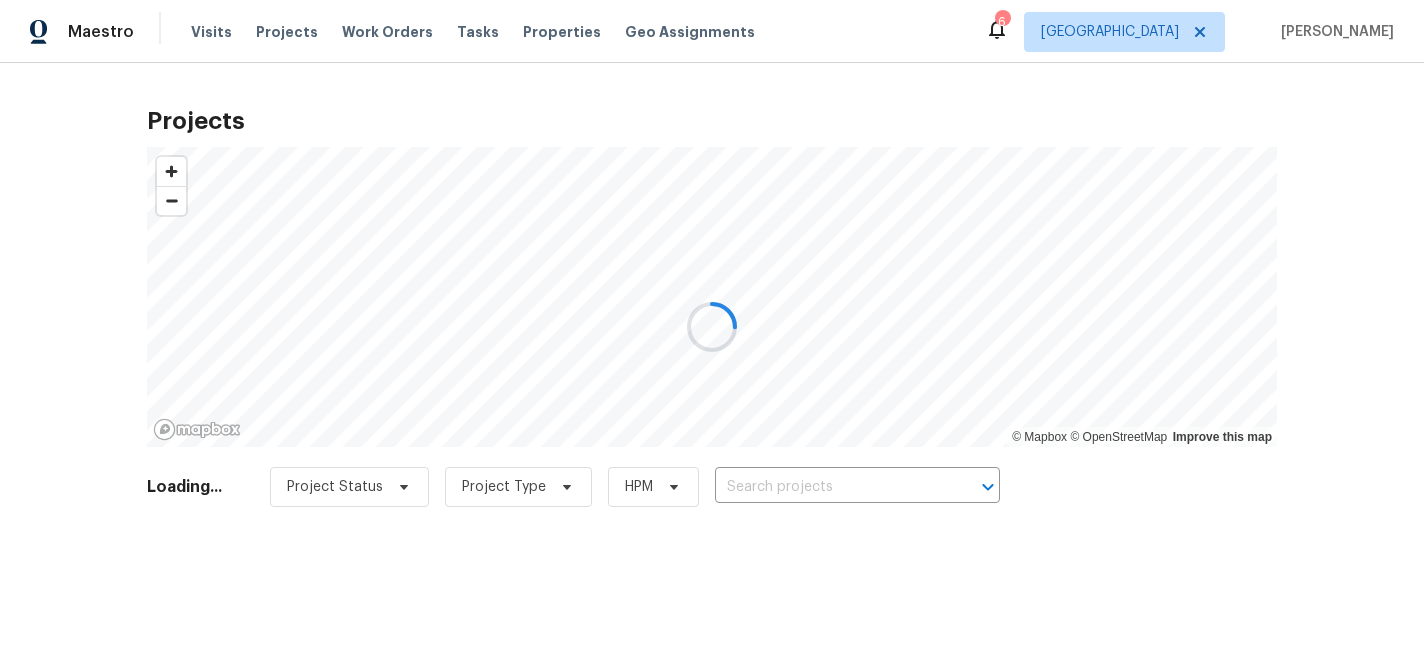 click at bounding box center (712, 326) 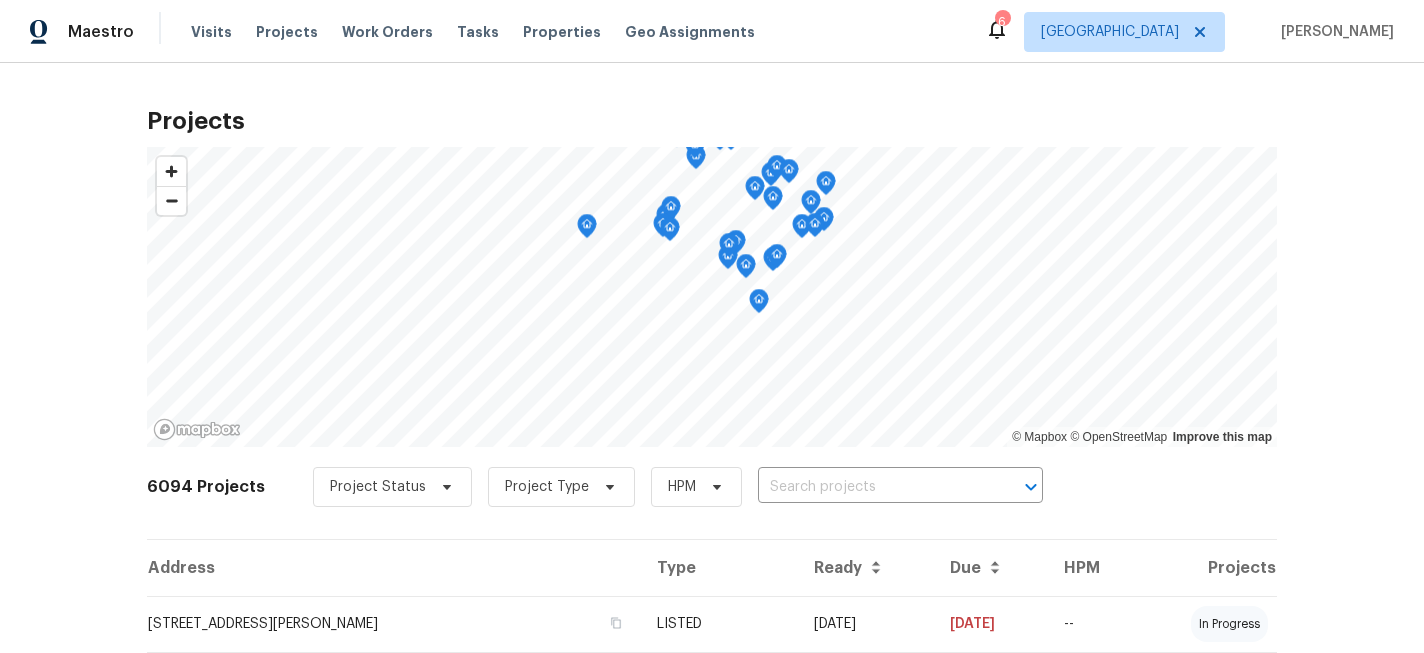 click at bounding box center (872, 487) 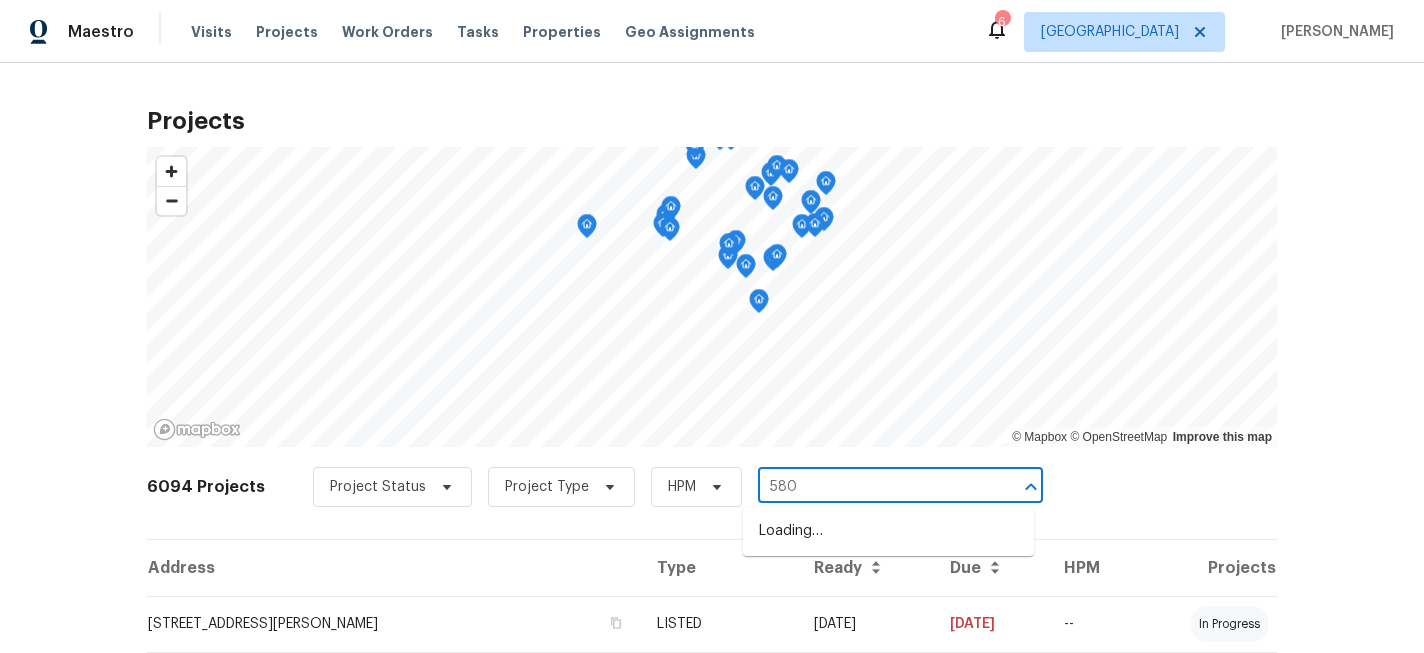 type on "5808" 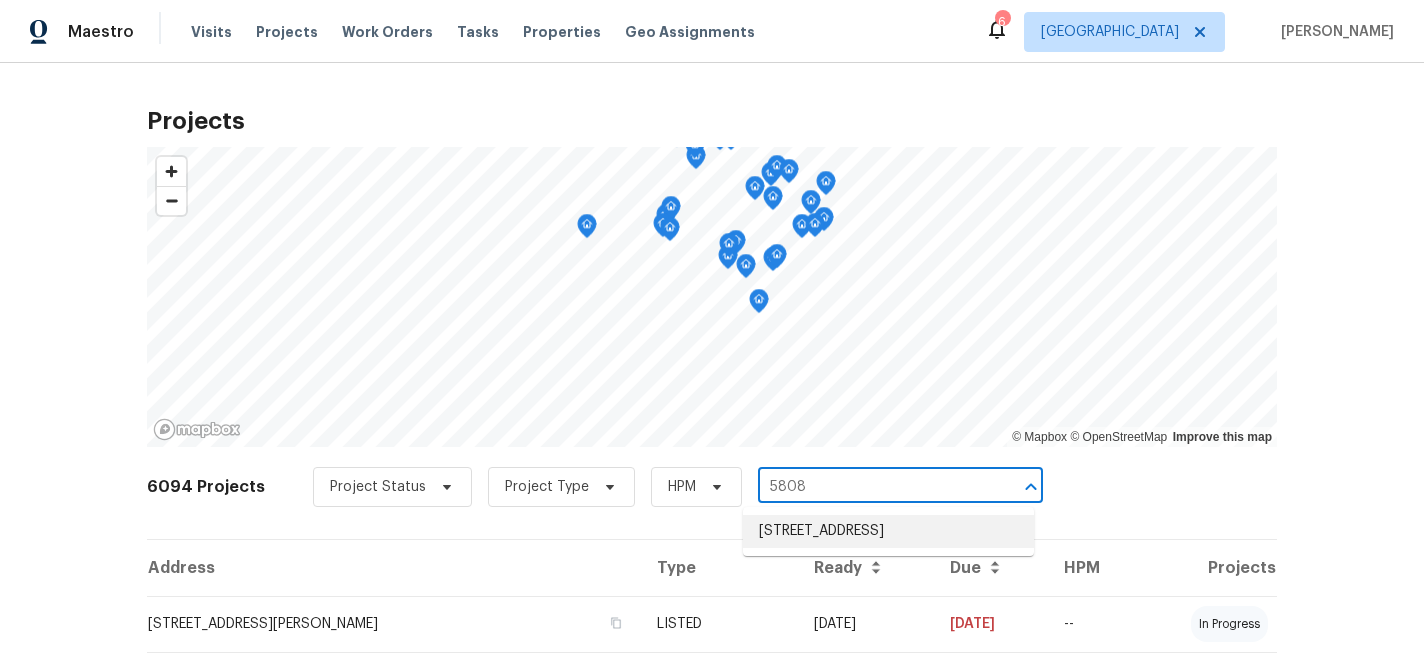 click on "5808 Colfax Ave N, Brooklyn Center, MN 55430" at bounding box center (888, 531) 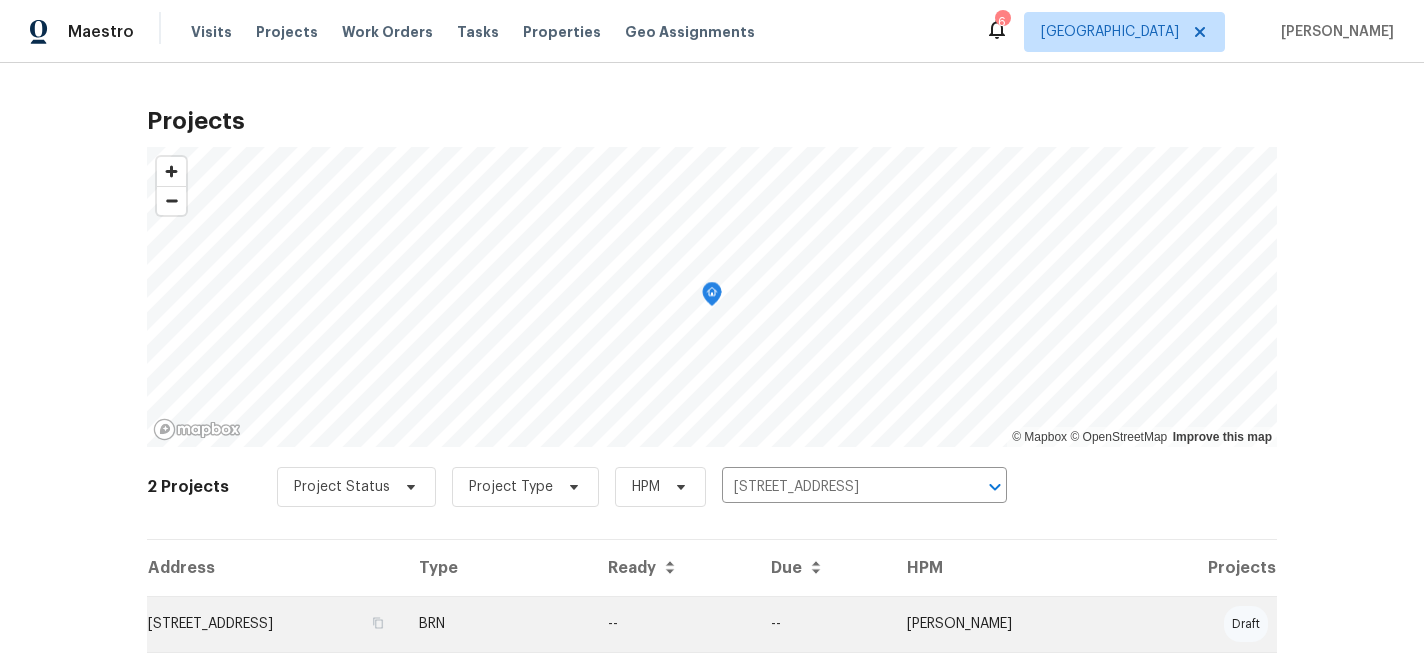click on "5808 Colfax Ave N, Brooklyn Center, MN 55430" at bounding box center (275, 624) 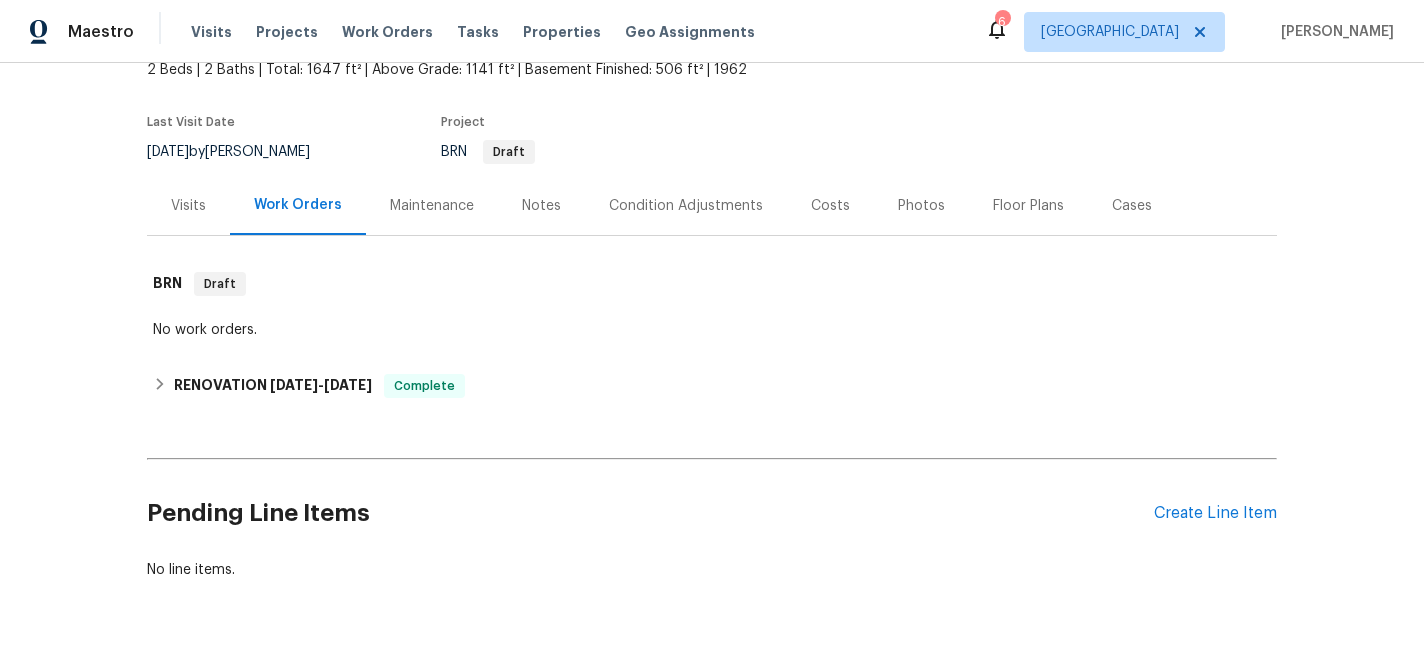 scroll, scrollTop: 170, scrollLeft: 0, axis: vertical 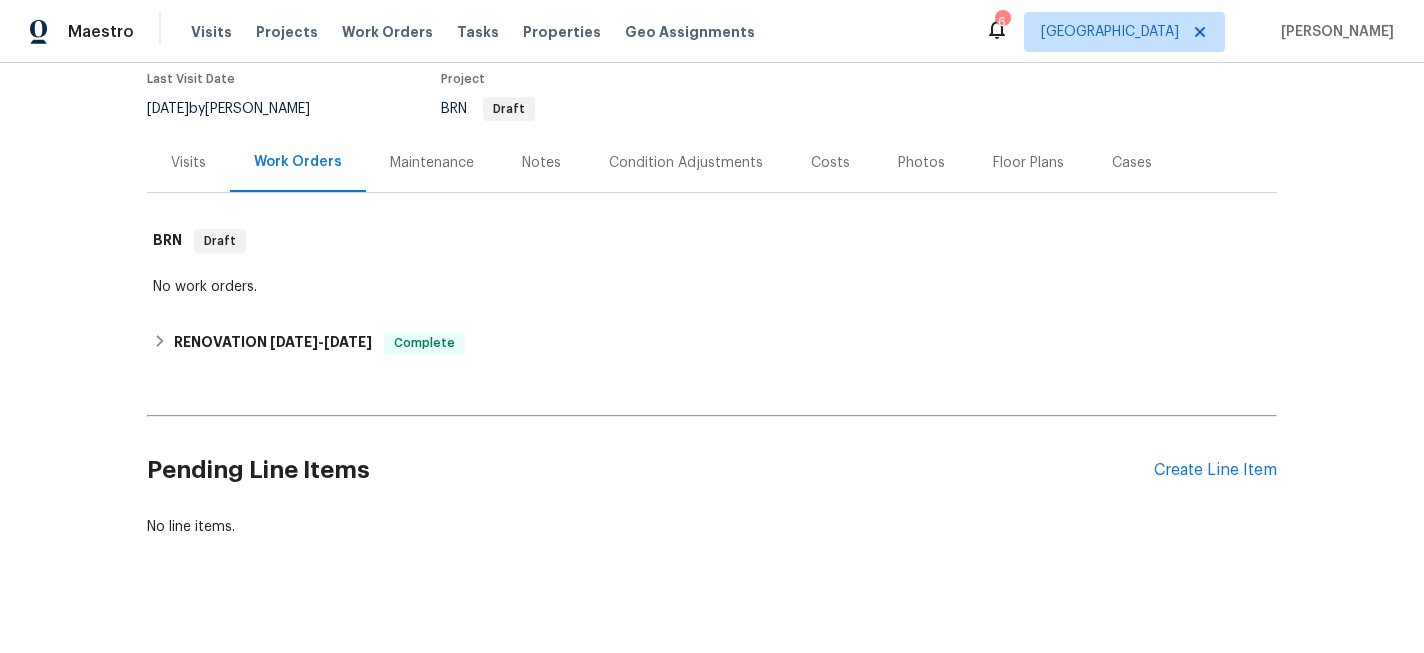 click on "Notes" at bounding box center [541, 162] 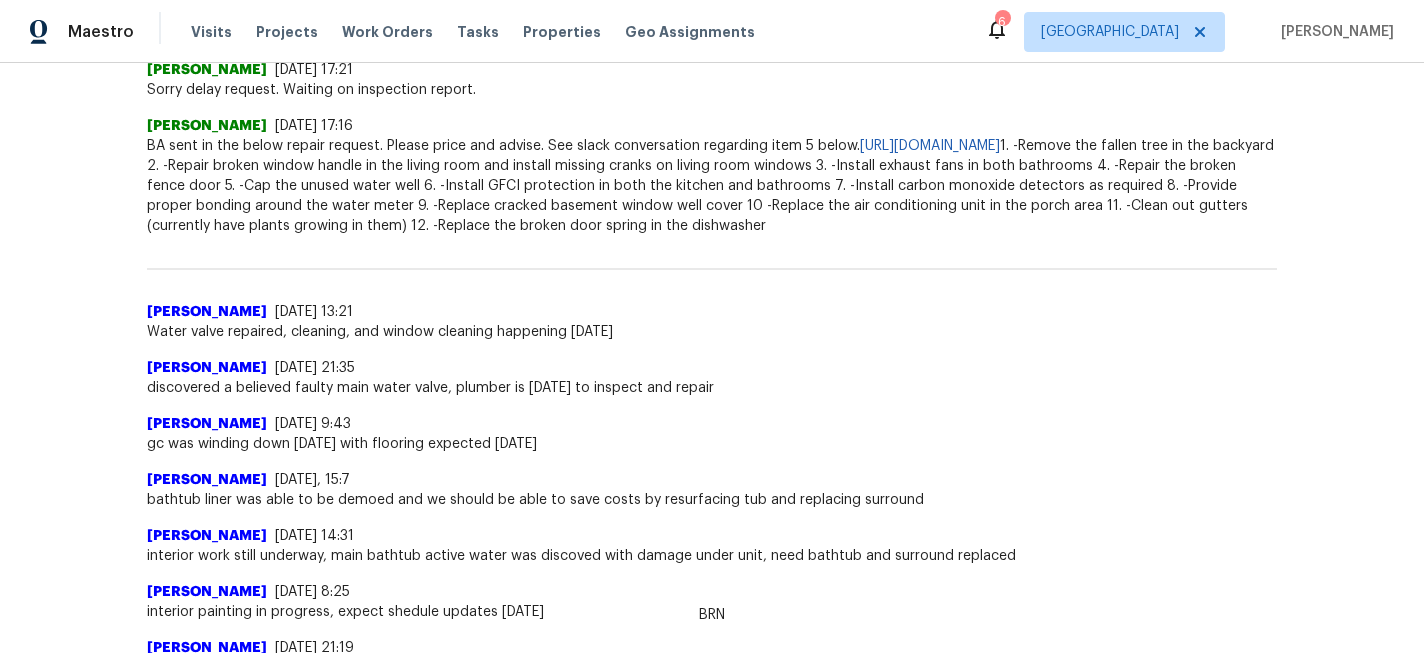 scroll, scrollTop: 0, scrollLeft: 0, axis: both 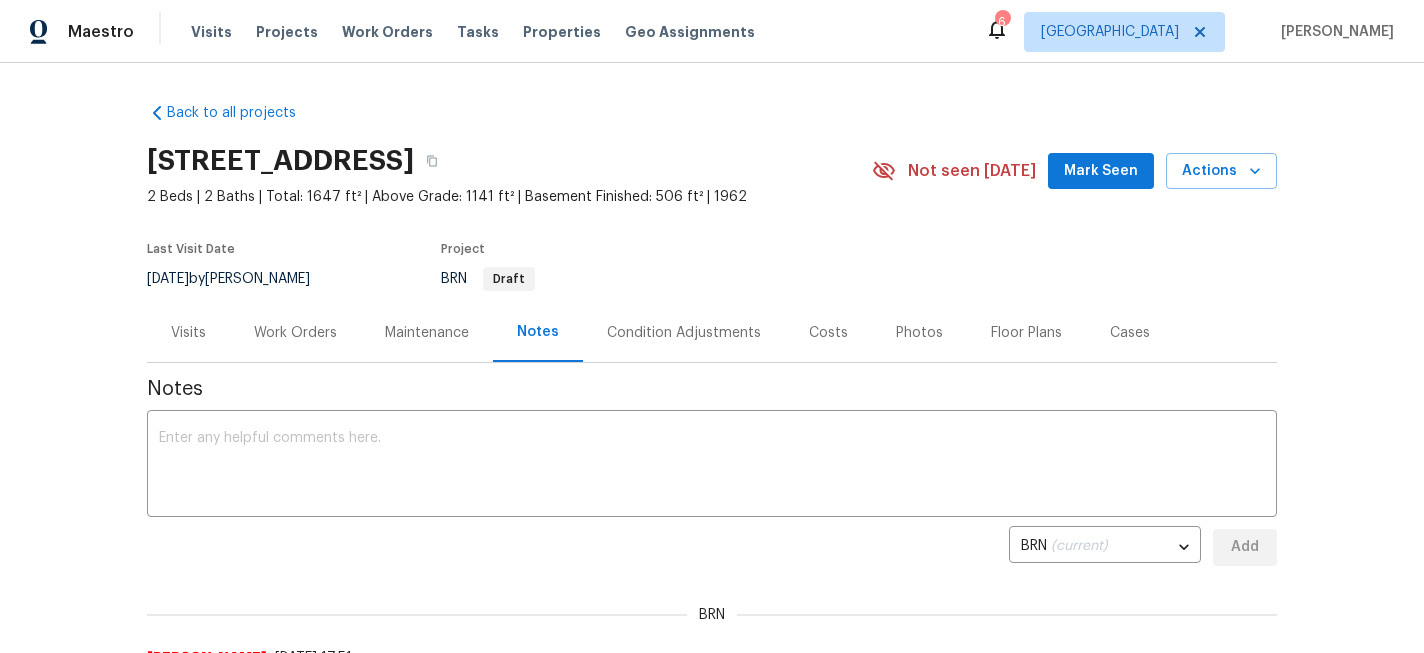click on "Costs" at bounding box center [828, 333] 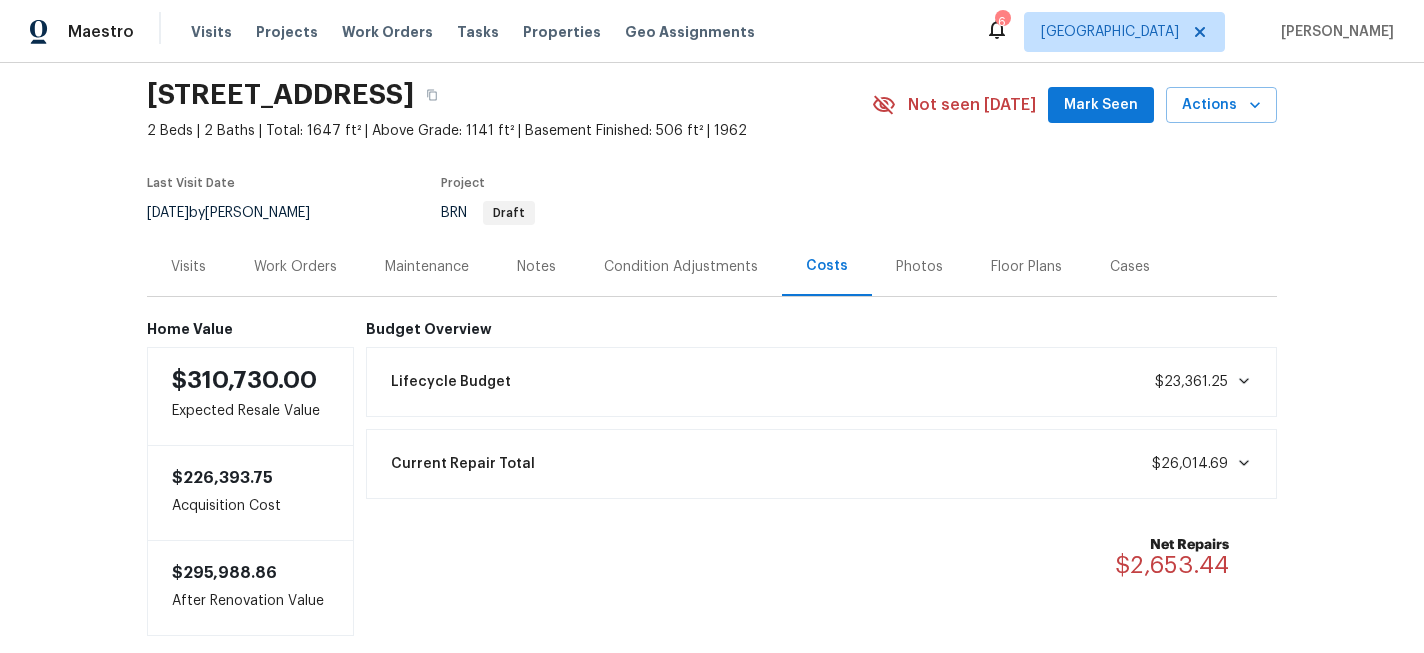 scroll, scrollTop: 0, scrollLeft: 0, axis: both 